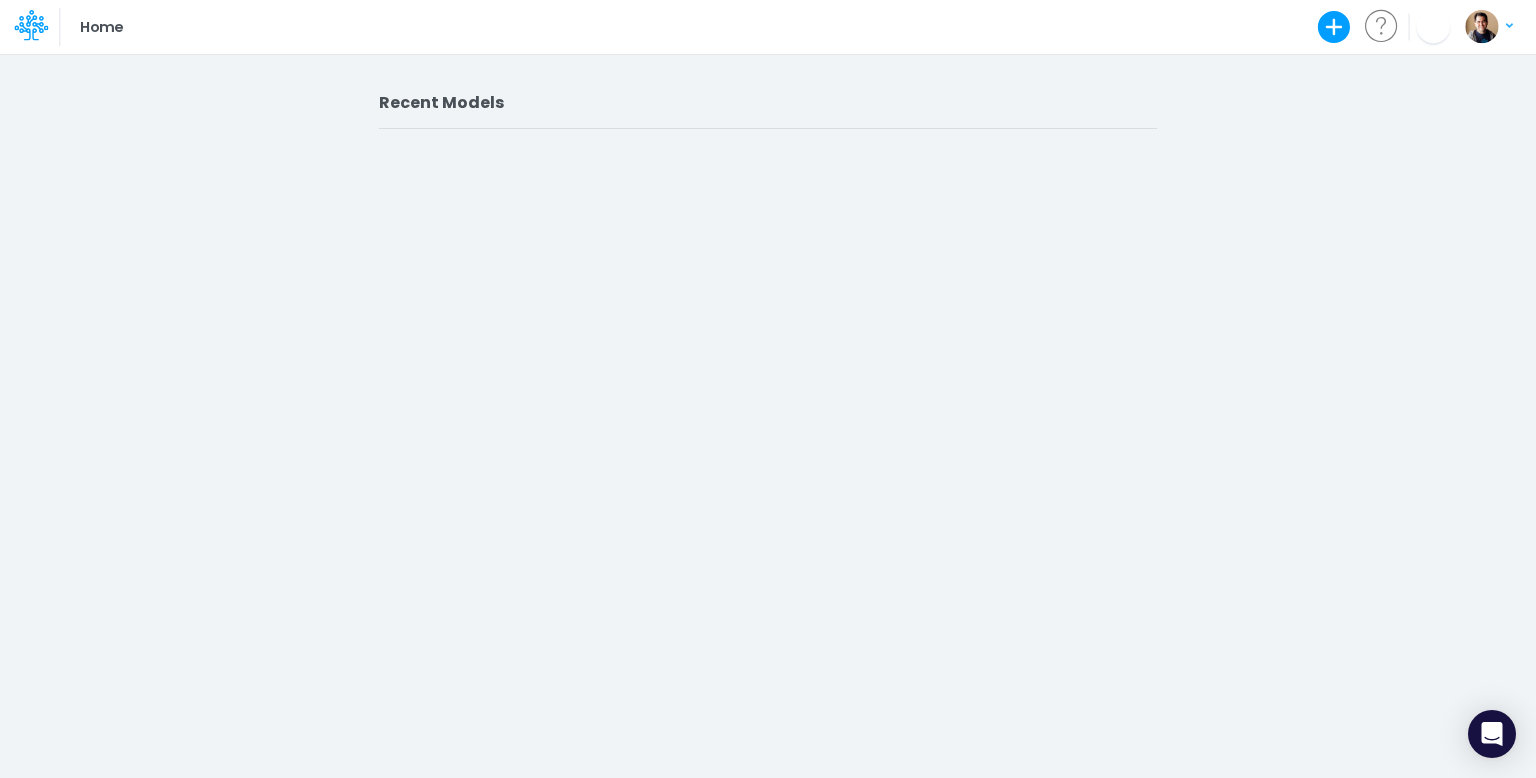 scroll, scrollTop: 0, scrollLeft: 0, axis: both 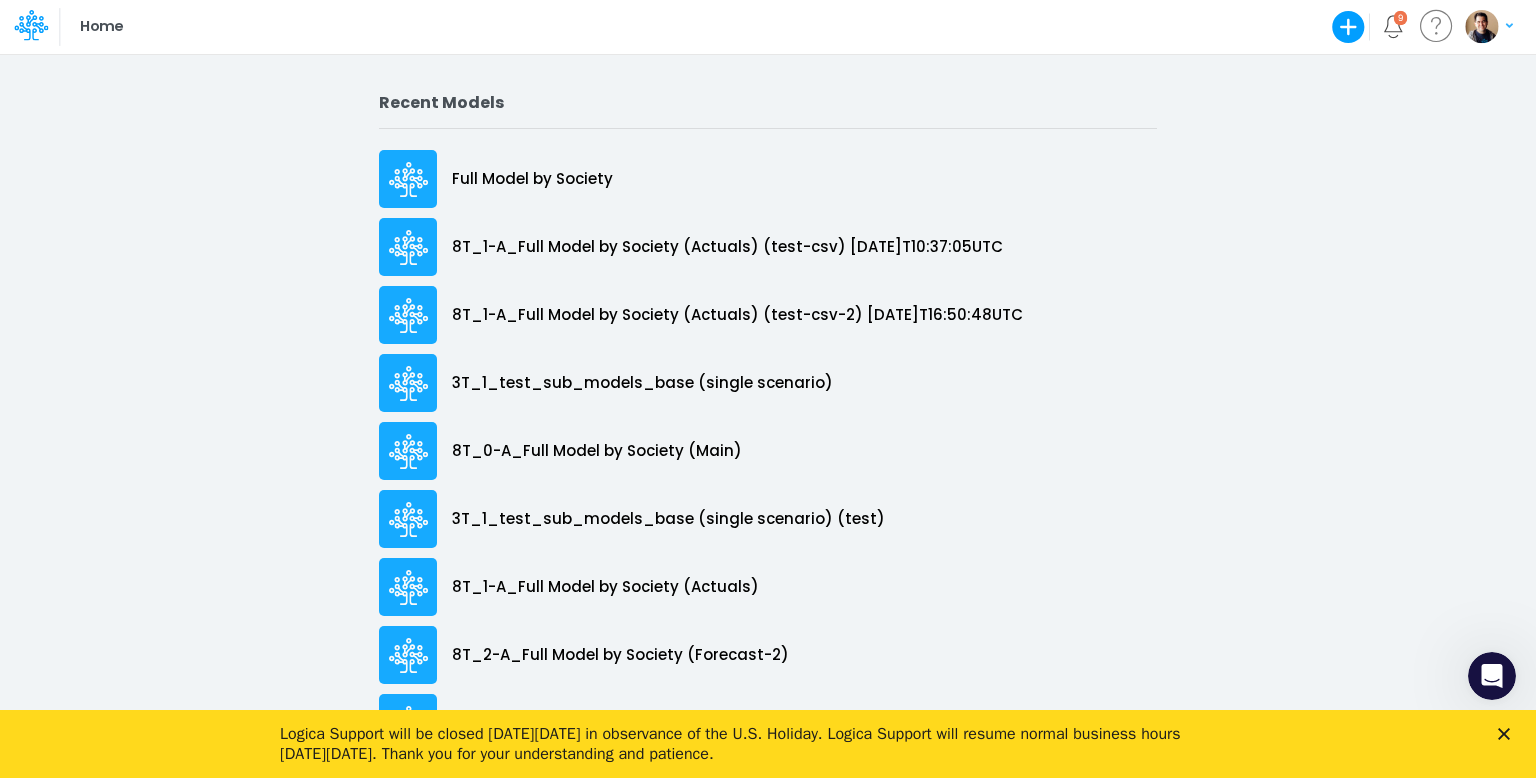 click 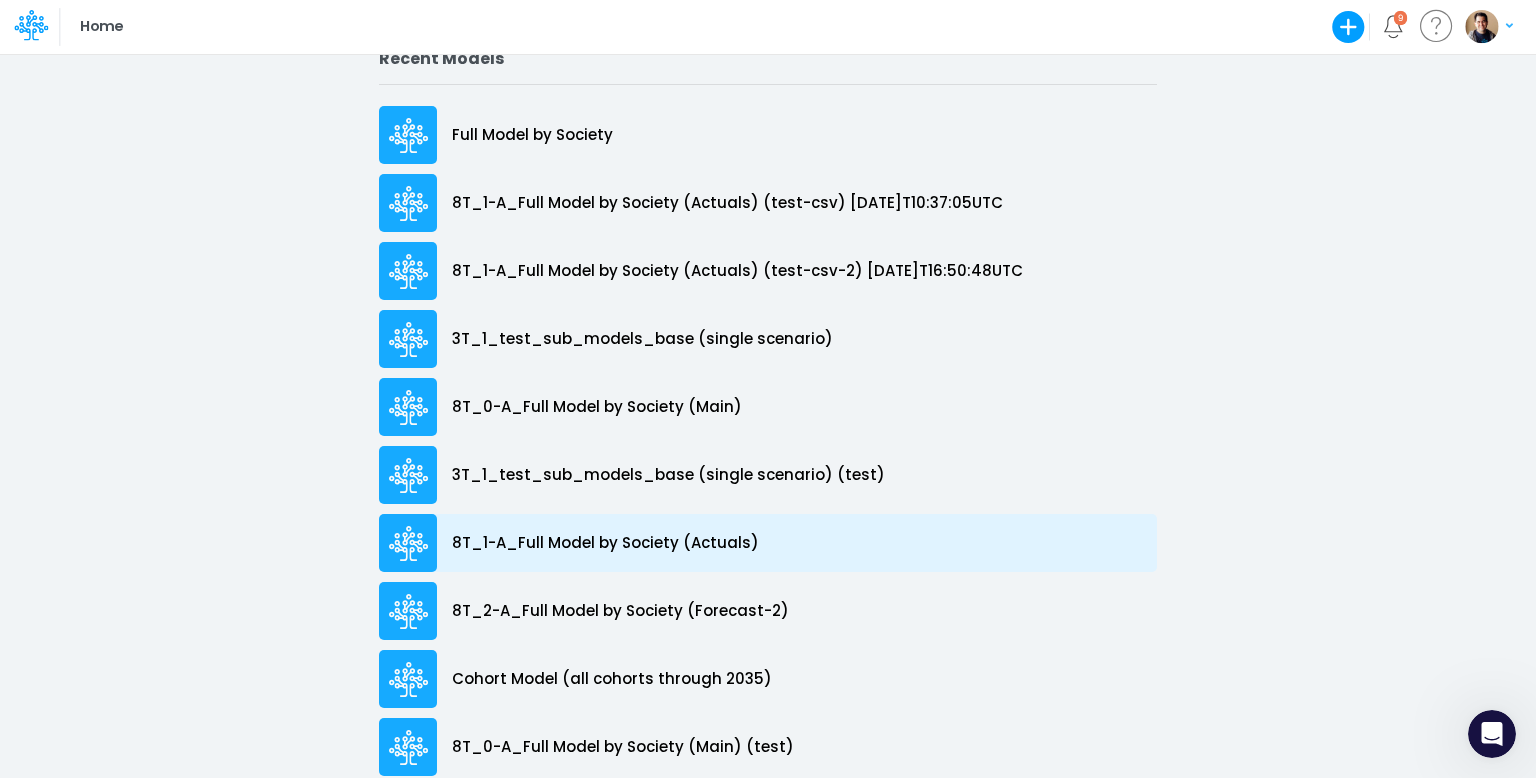 scroll, scrollTop: 83, scrollLeft: 0, axis: vertical 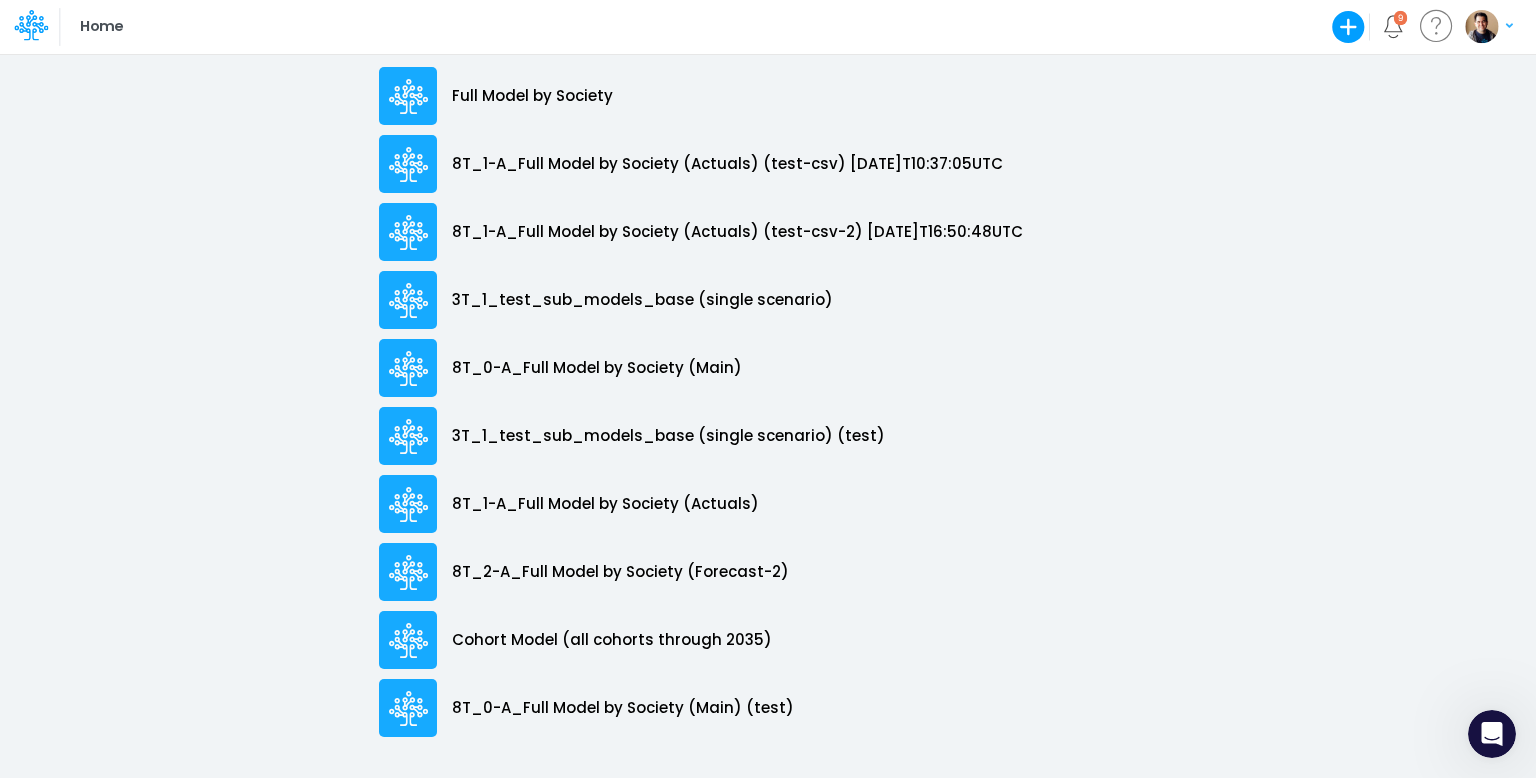 drag, startPoint x: 83, startPoint y: 2, endPoint x: 536, endPoint y: 3, distance: 453.0011 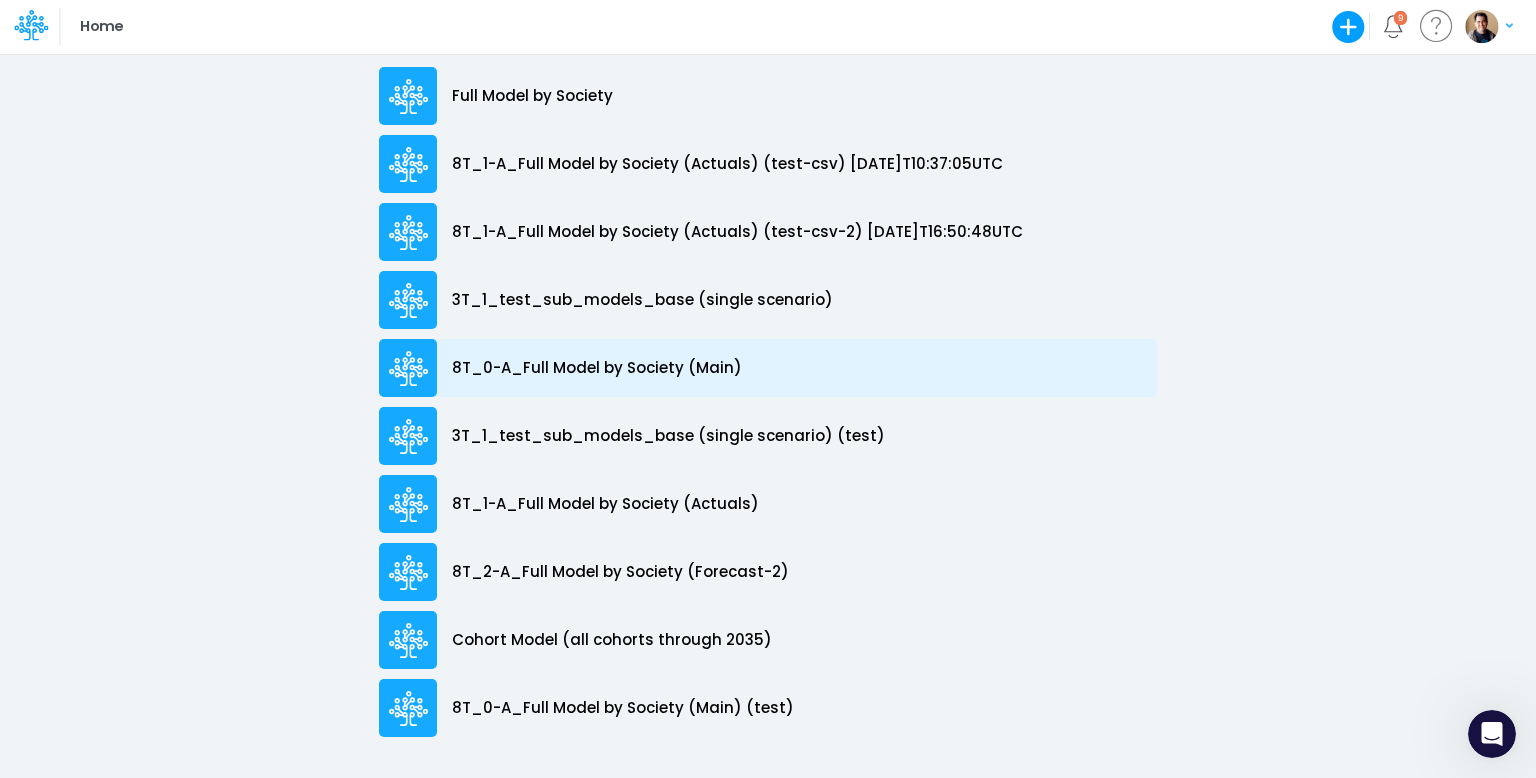 click on "8T_0-A_Full Model by Society (Main)" at bounding box center (597, 368) 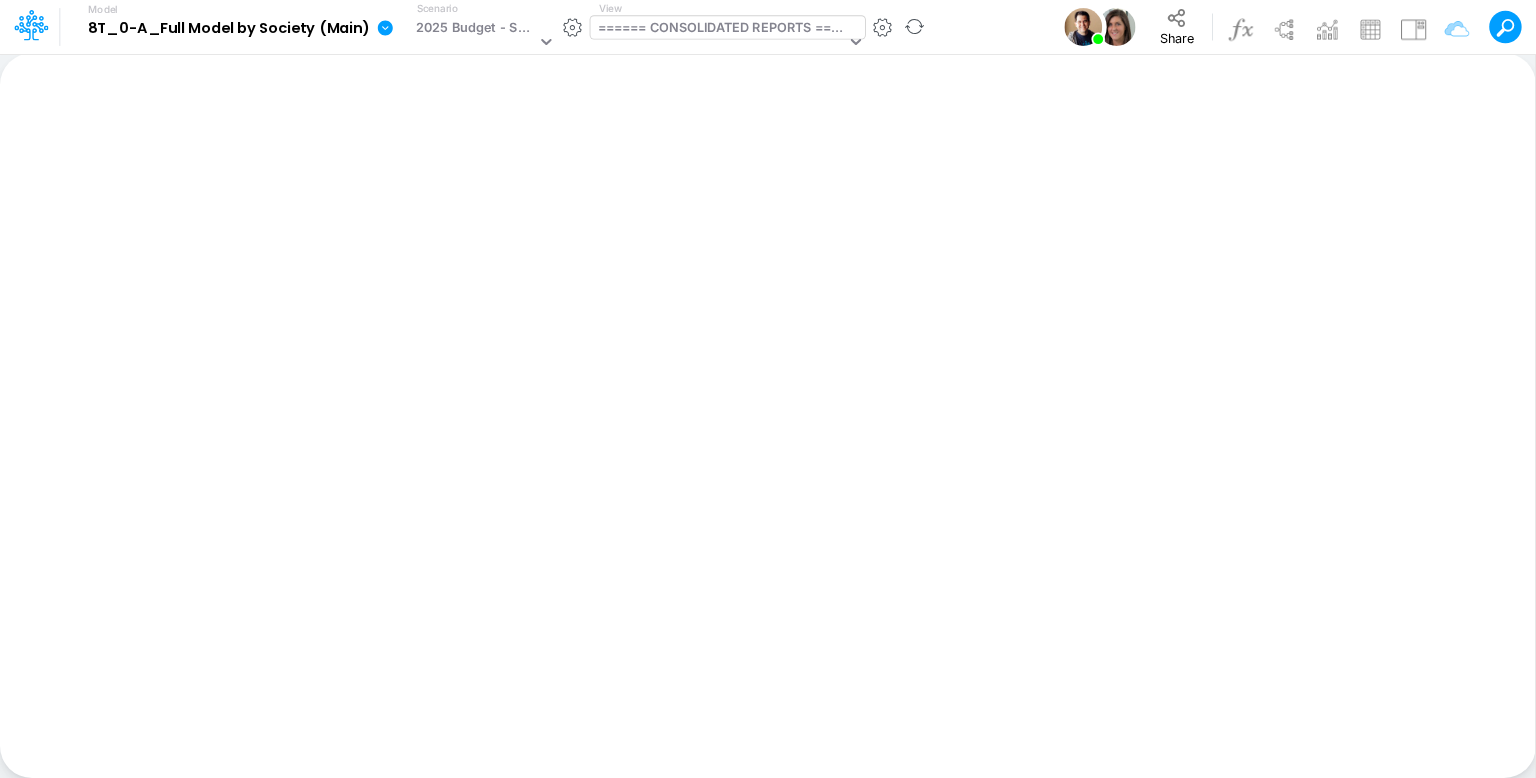 click on "====== CONSOLIDATED REPORTS ======" at bounding box center (722, 29) 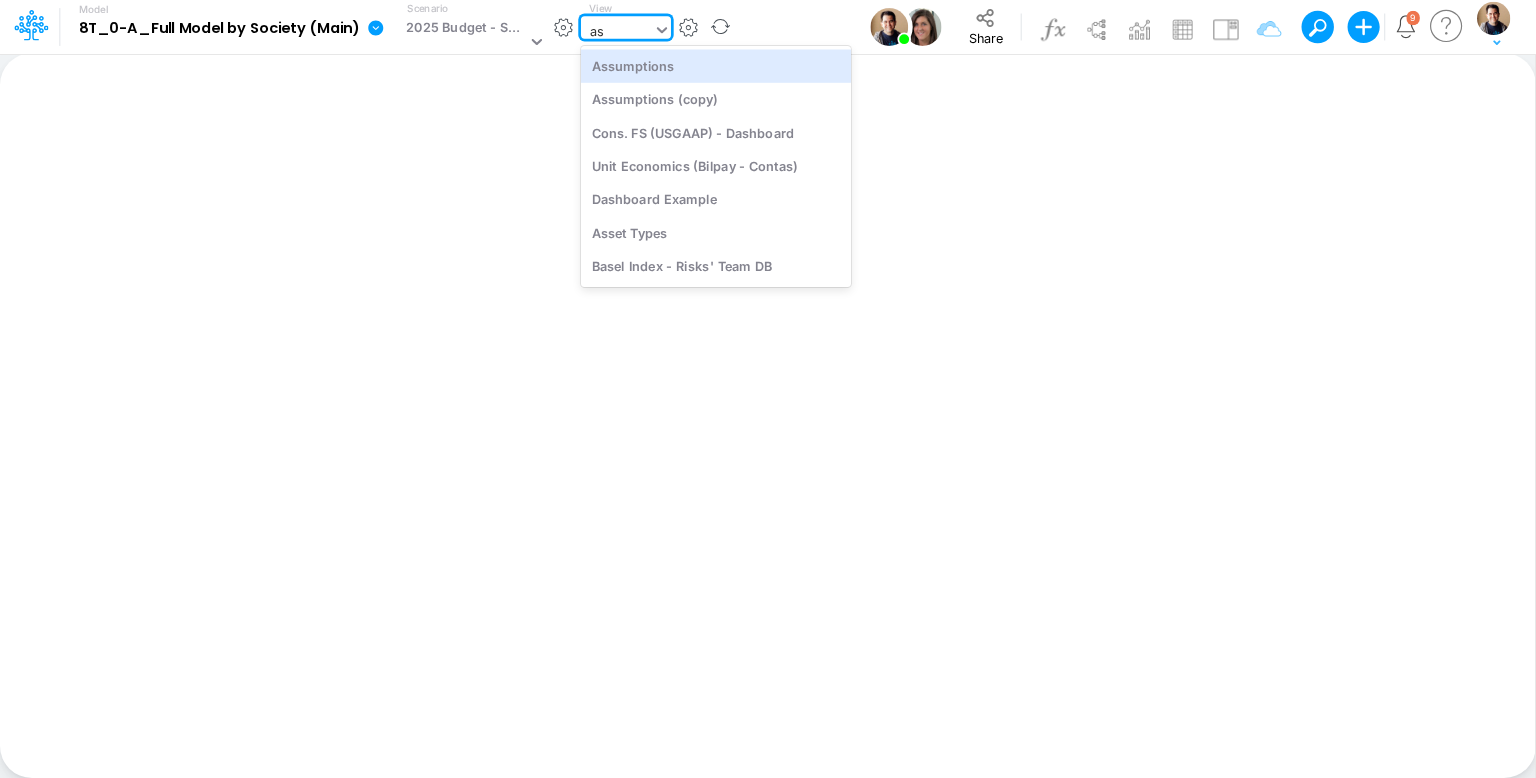 type on "ass" 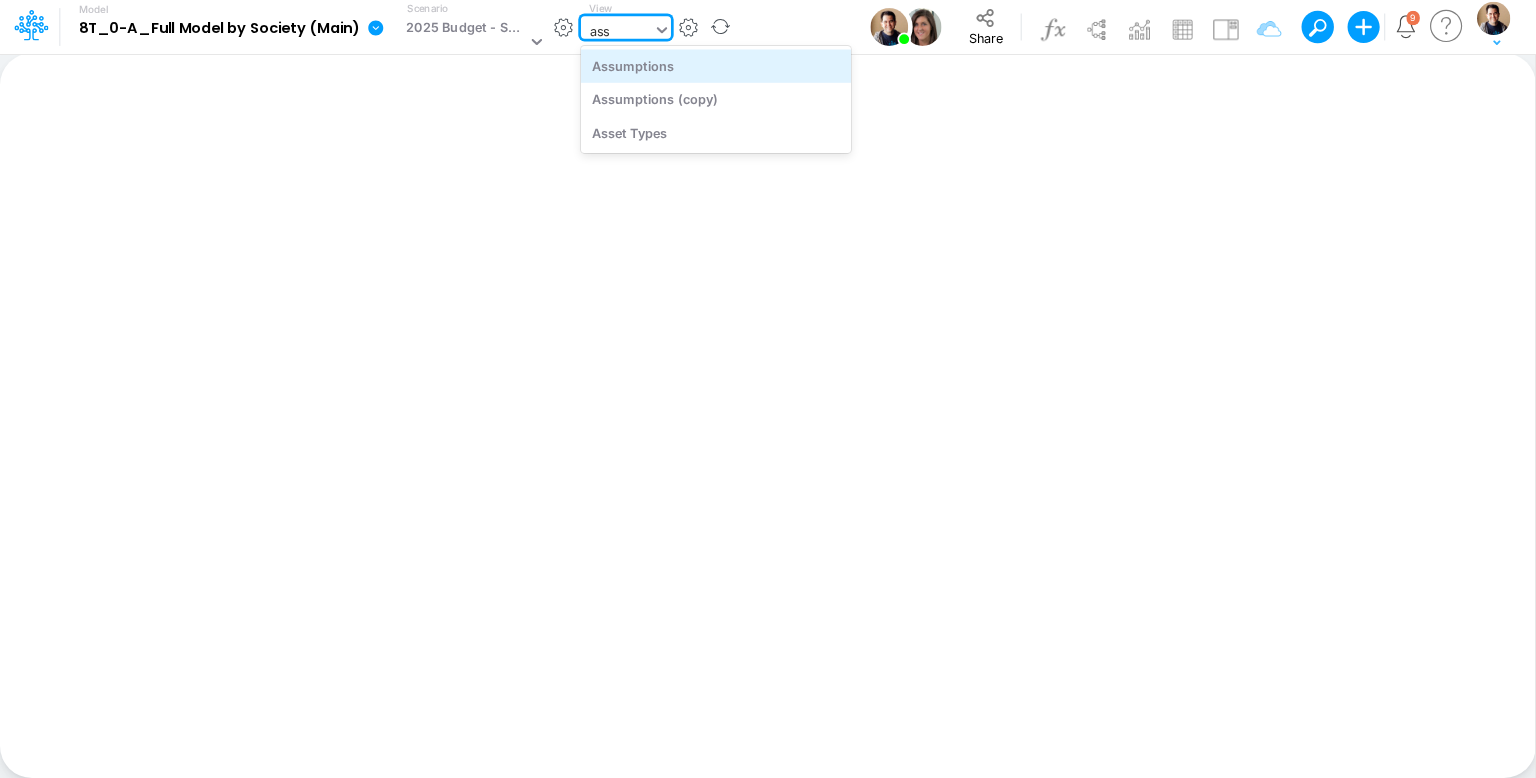 click on "Assumptions" at bounding box center [716, 65] 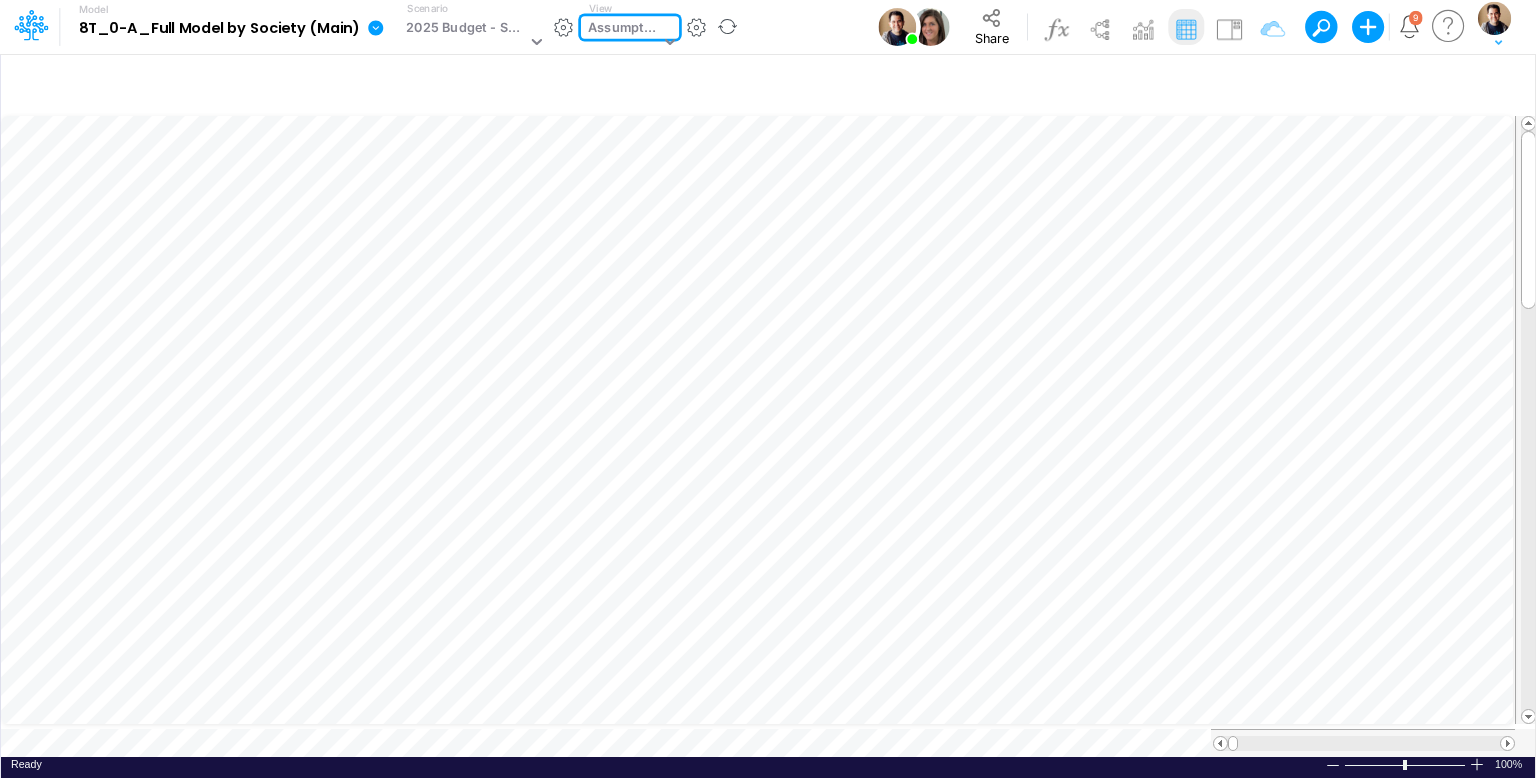 click on "Assumptions" at bounding box center [623, 29] 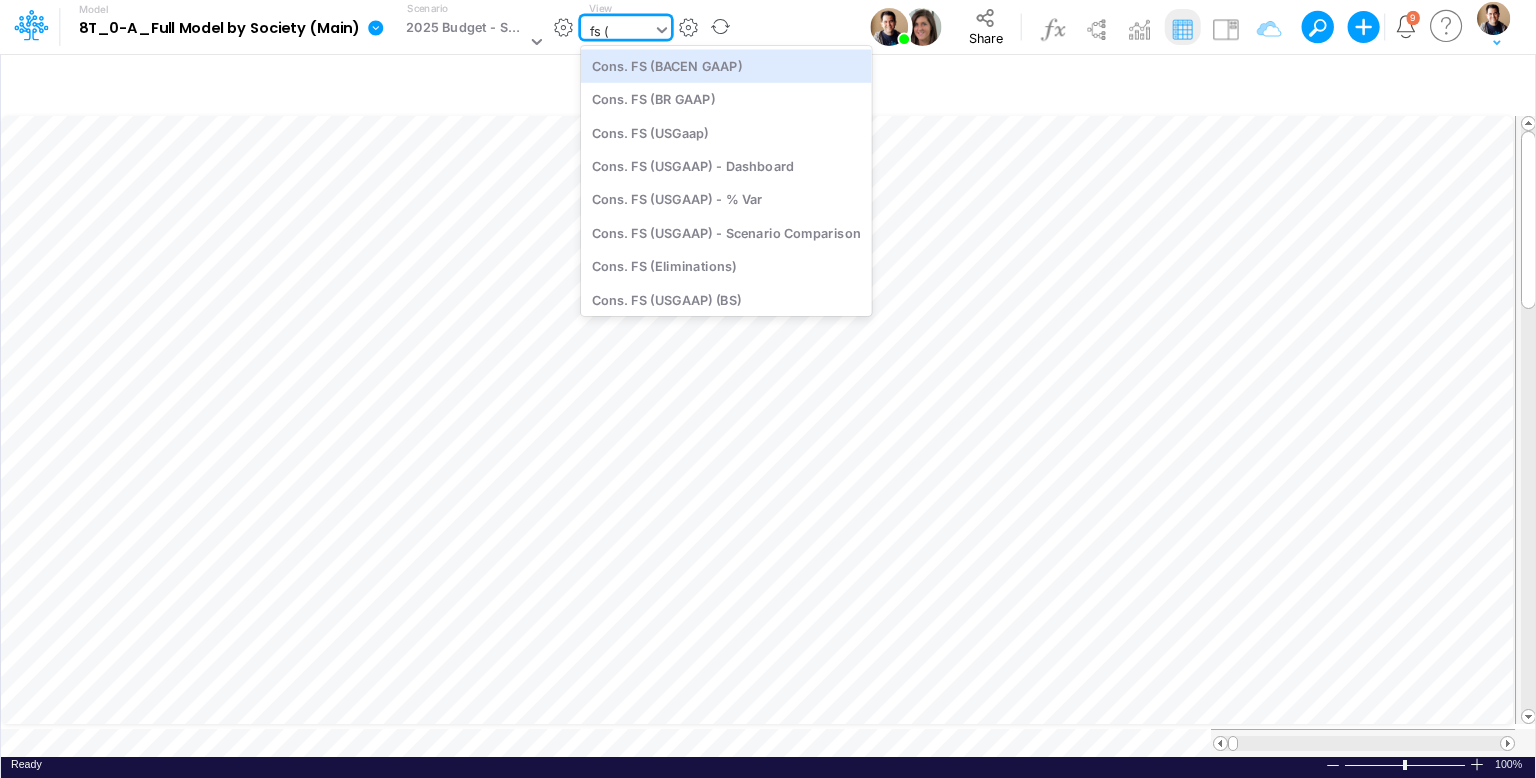 type on "fs (0" 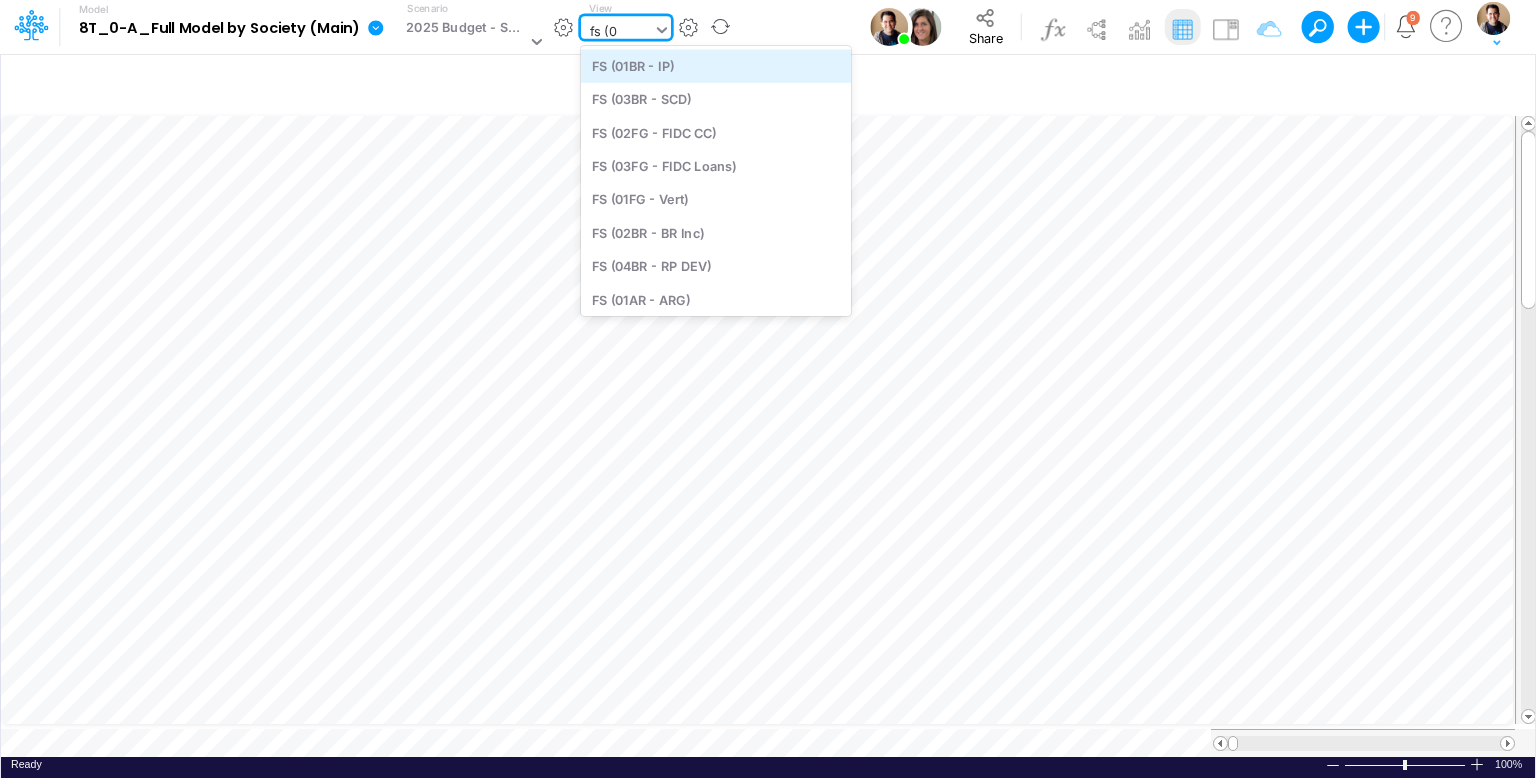 click on "FS (01BR - IP)" at bounding box center [716, 65] 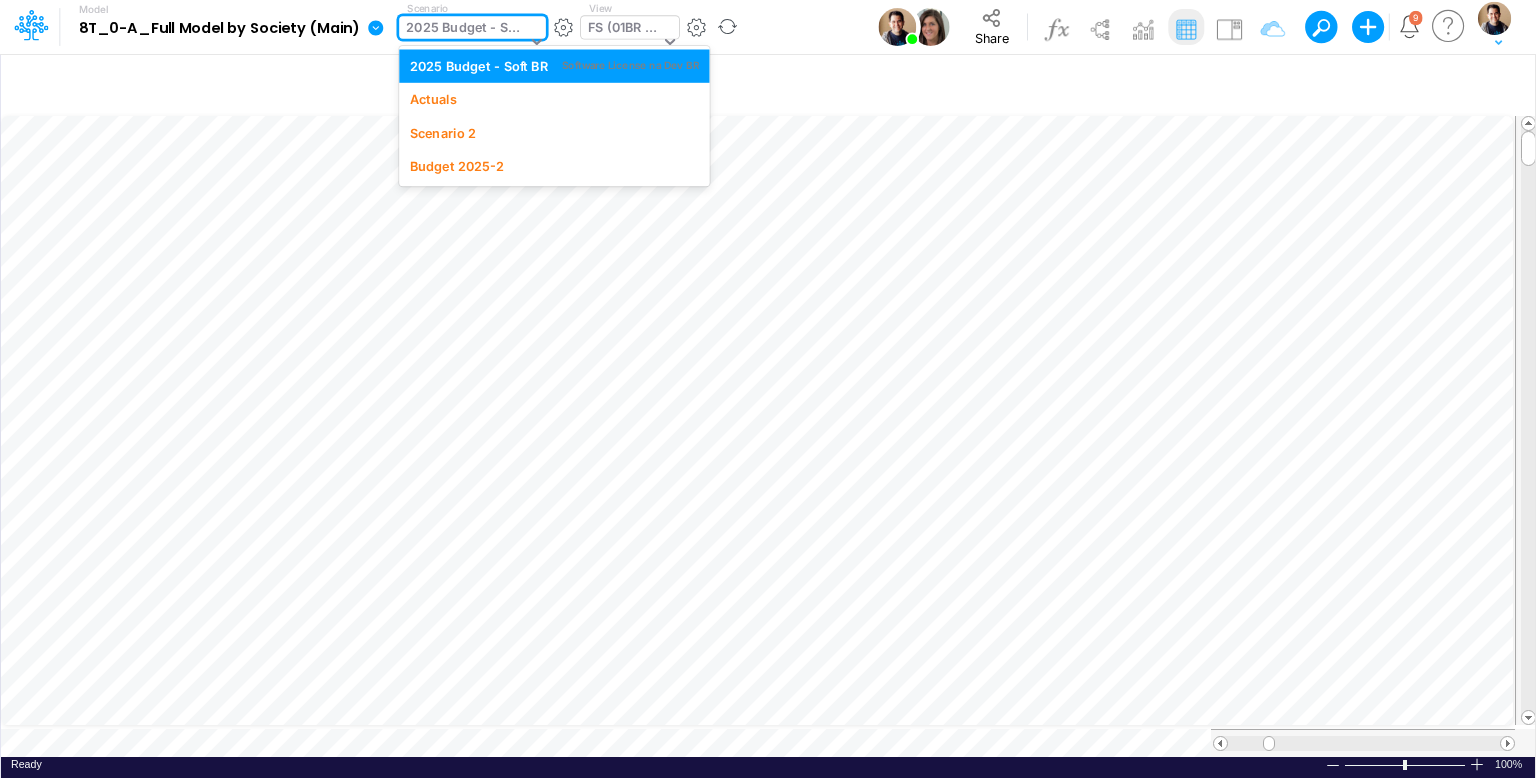 click on "2025 Budget - Soft BR" at bounding box center (466, 29) 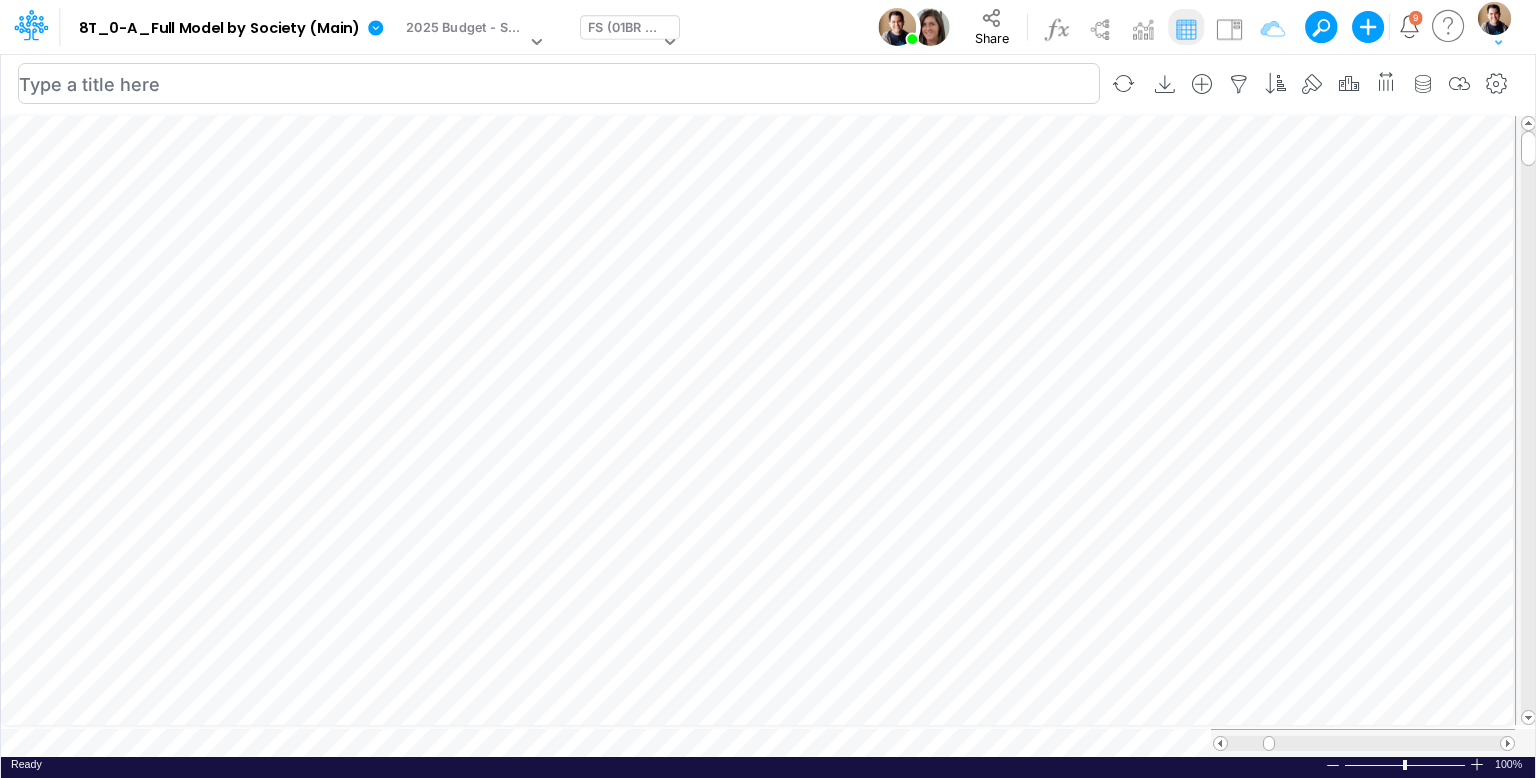 scroll, scrollTop: 9, scrollLeft: 2, axis: both 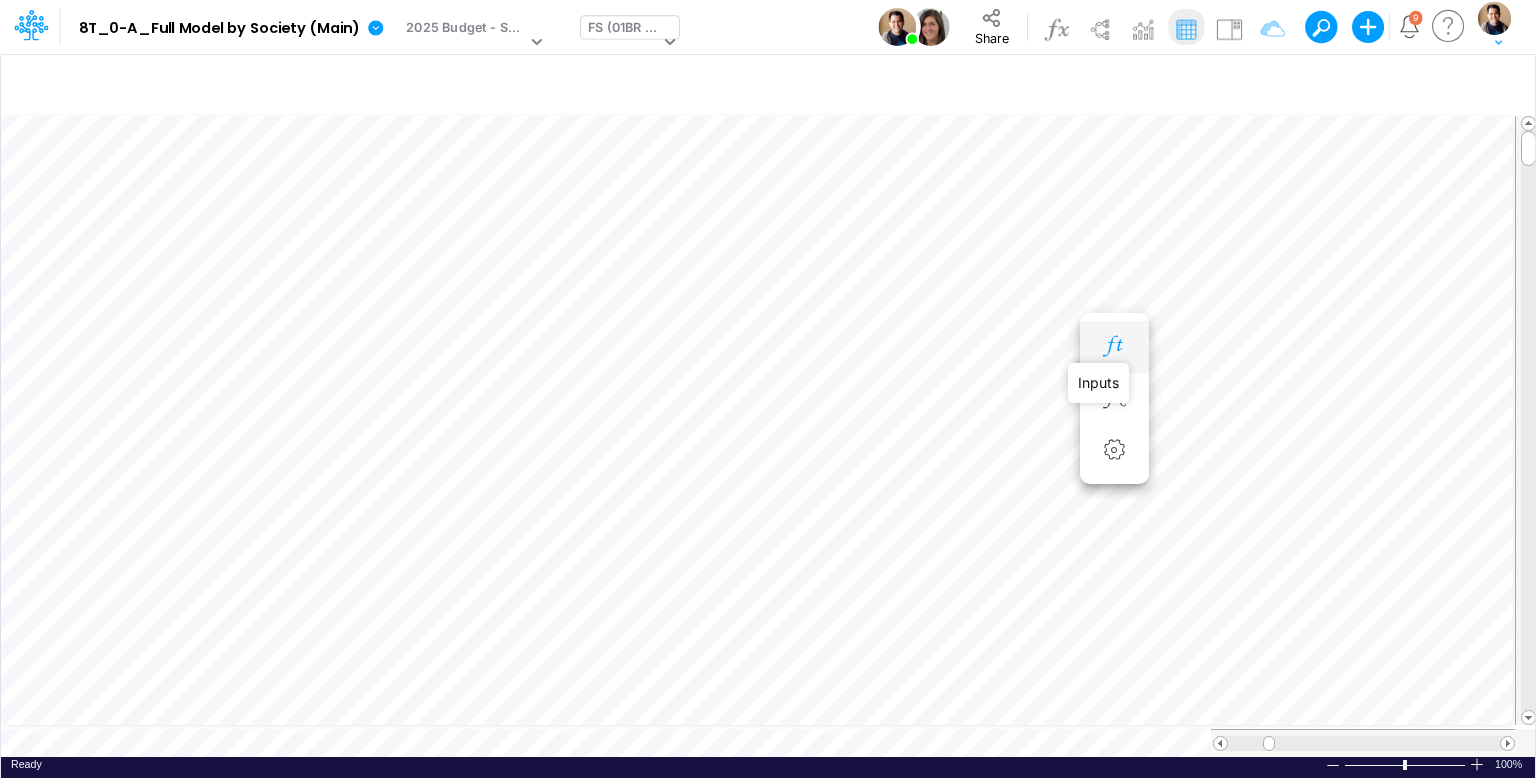 click at bounding box center (1114, 346) 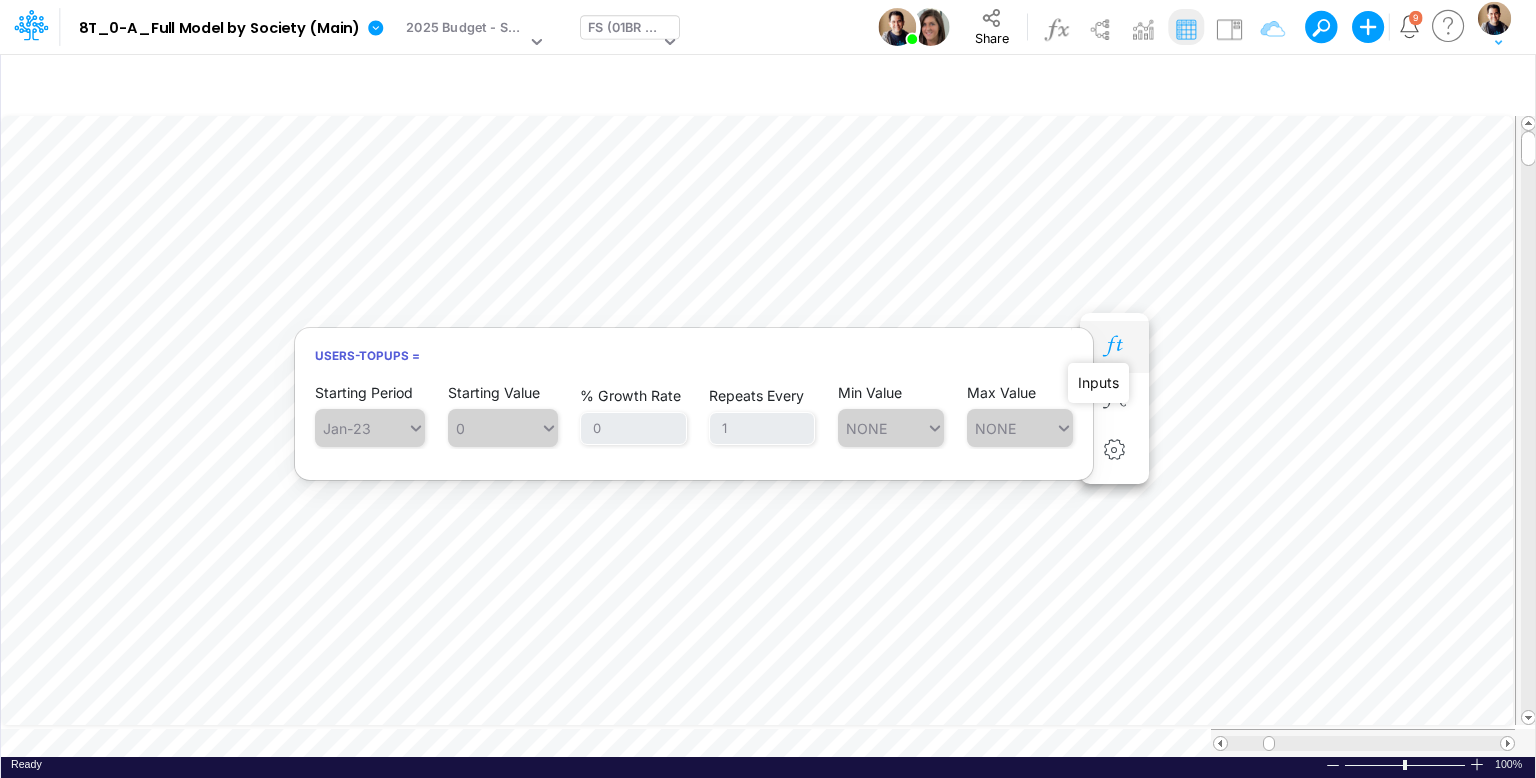 click at bounding box center [1114, 346] 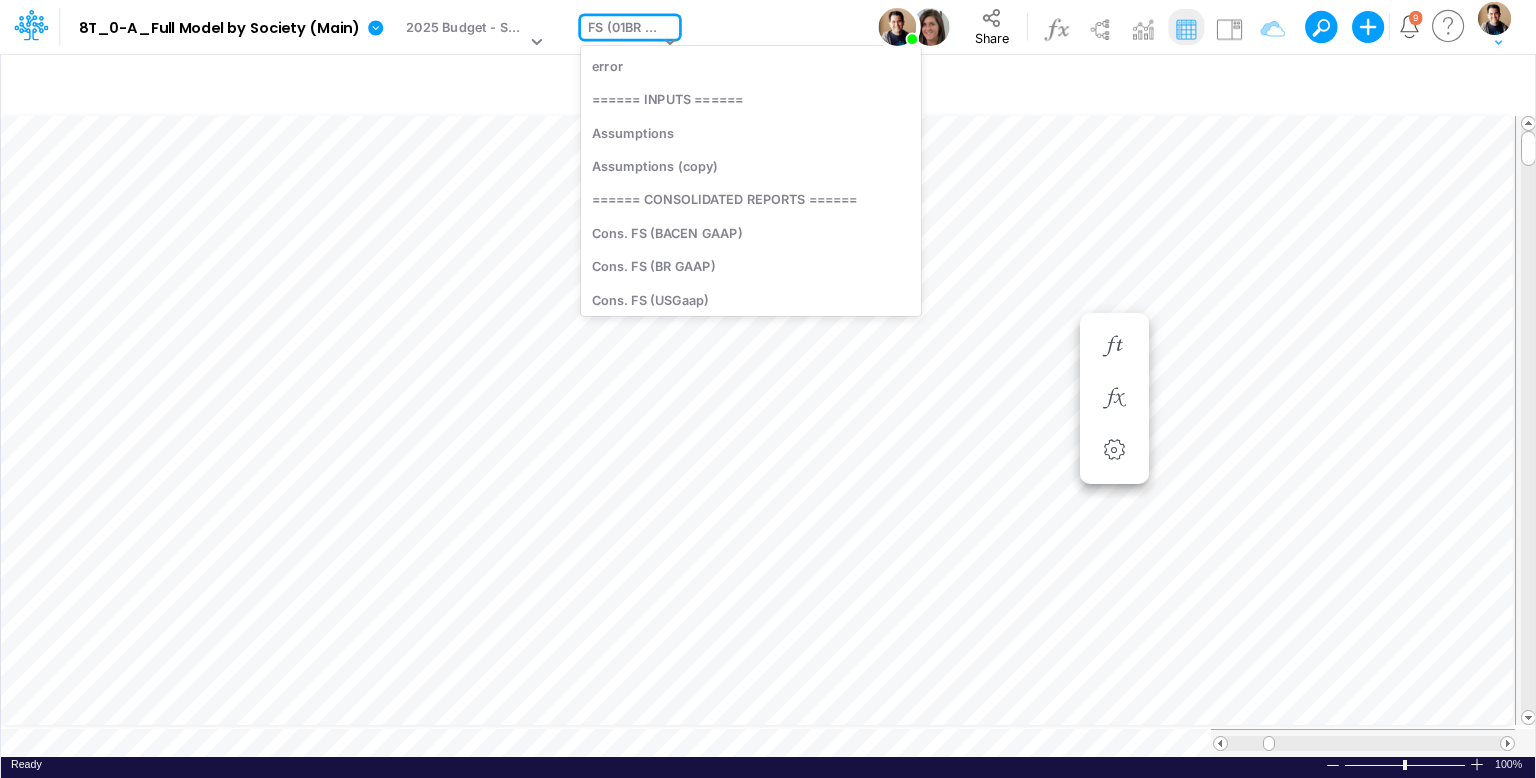 click on "FS (01BR - IP)" at bounding box center [623, 29] 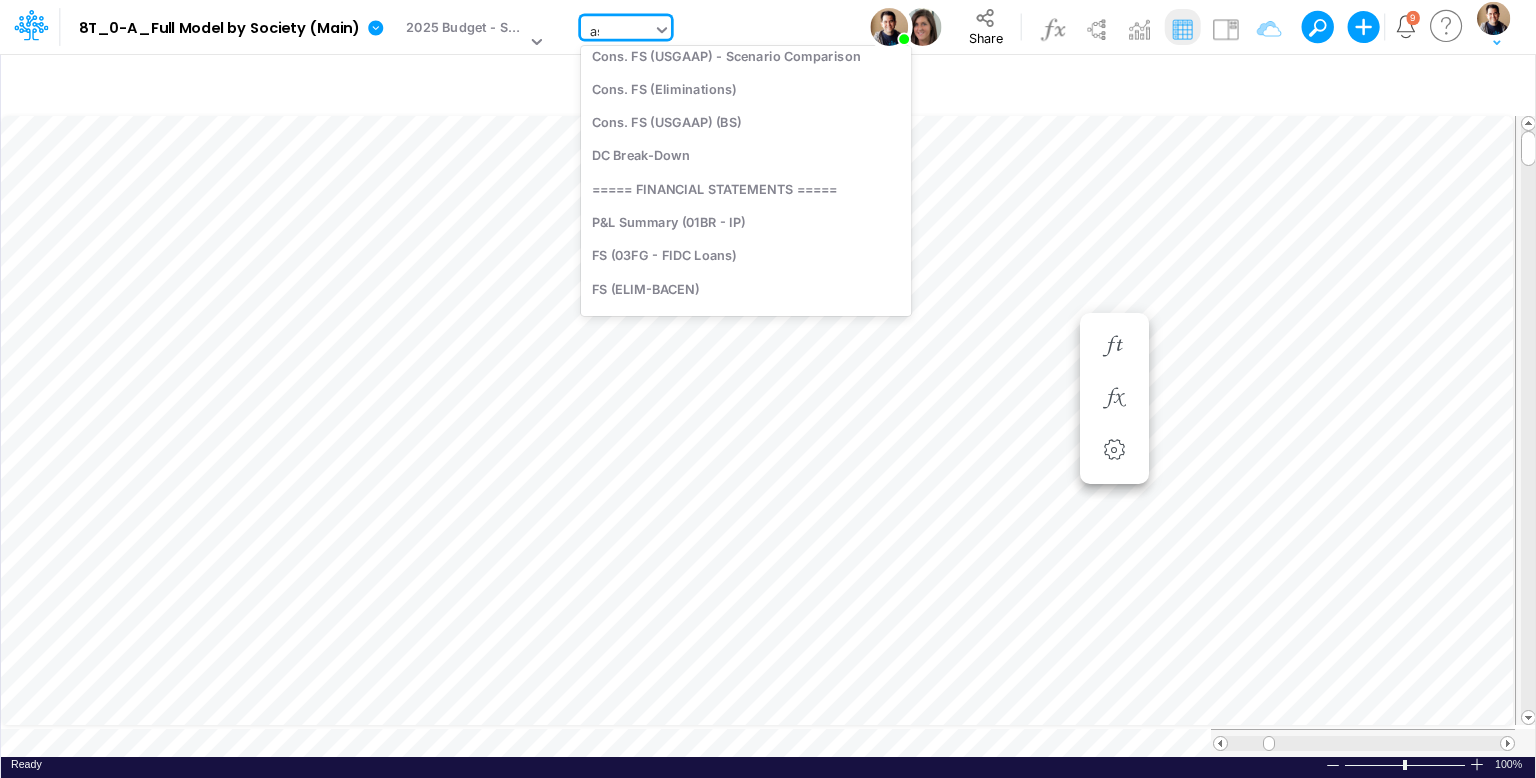 scroll, scrollTop: 0, scrollLeft: 0, axis: both 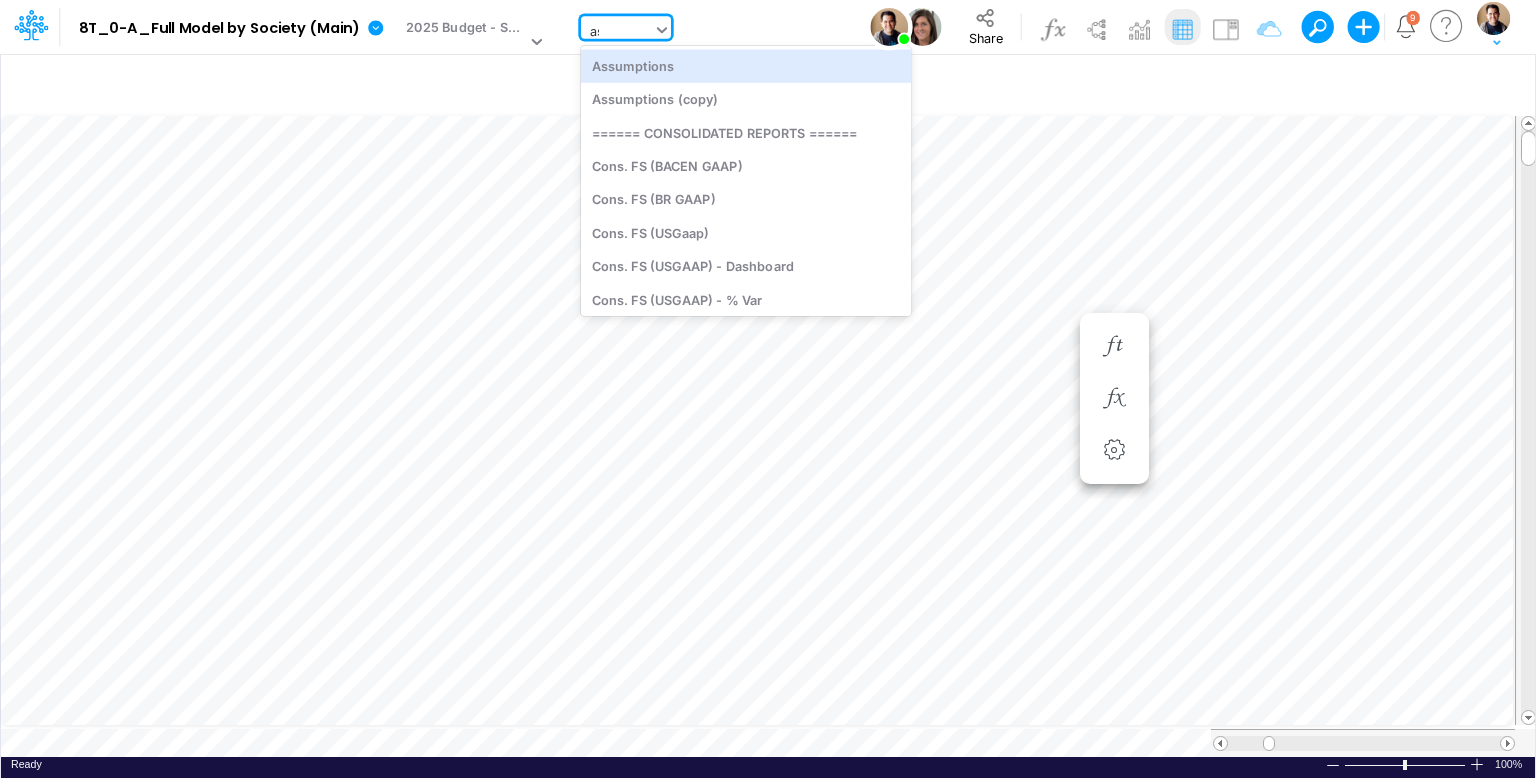 type on "ass" 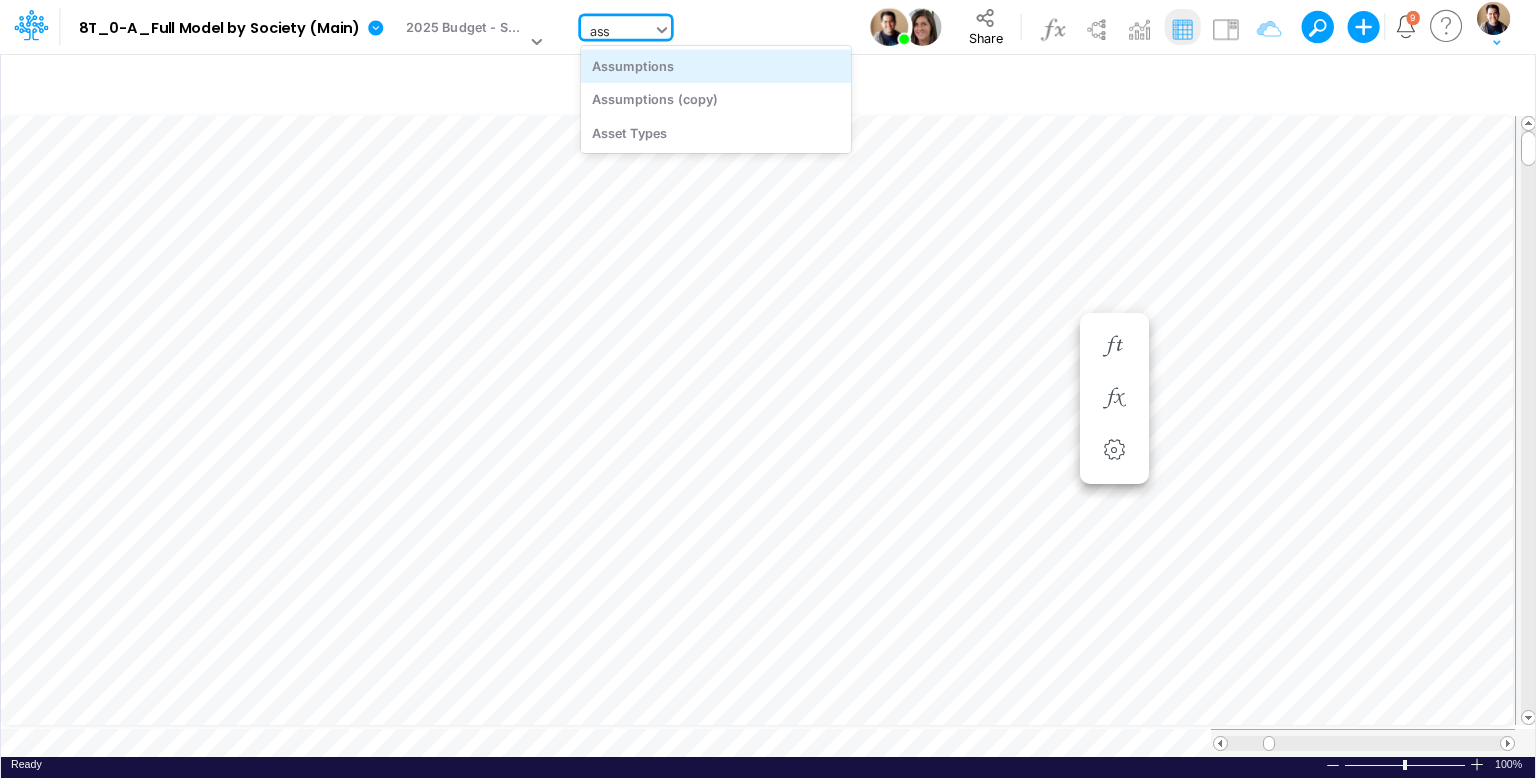 click on "Assumptions" at bounding box center [716, 65] 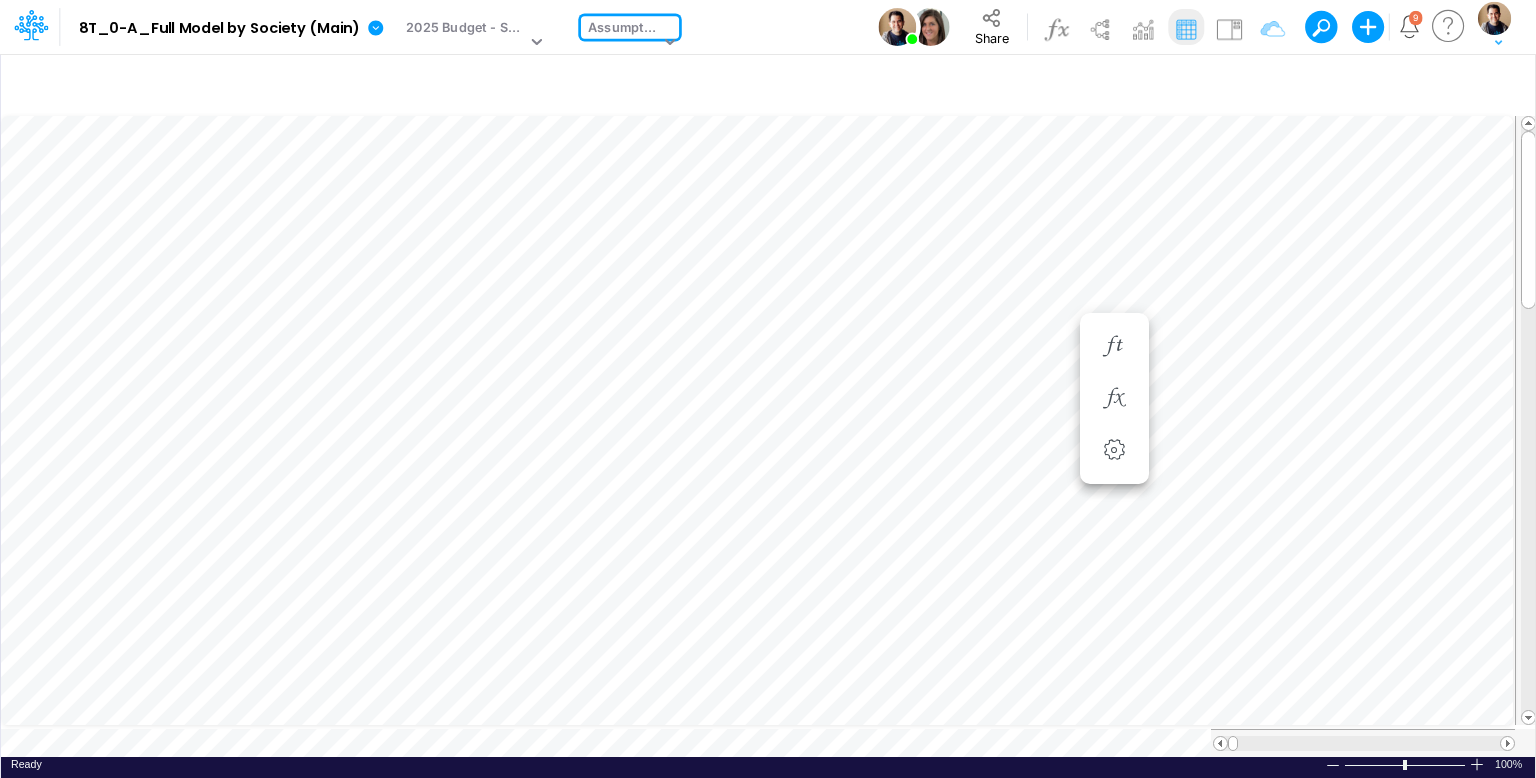 click on "Assumptions" at bounding box center [623, 29] 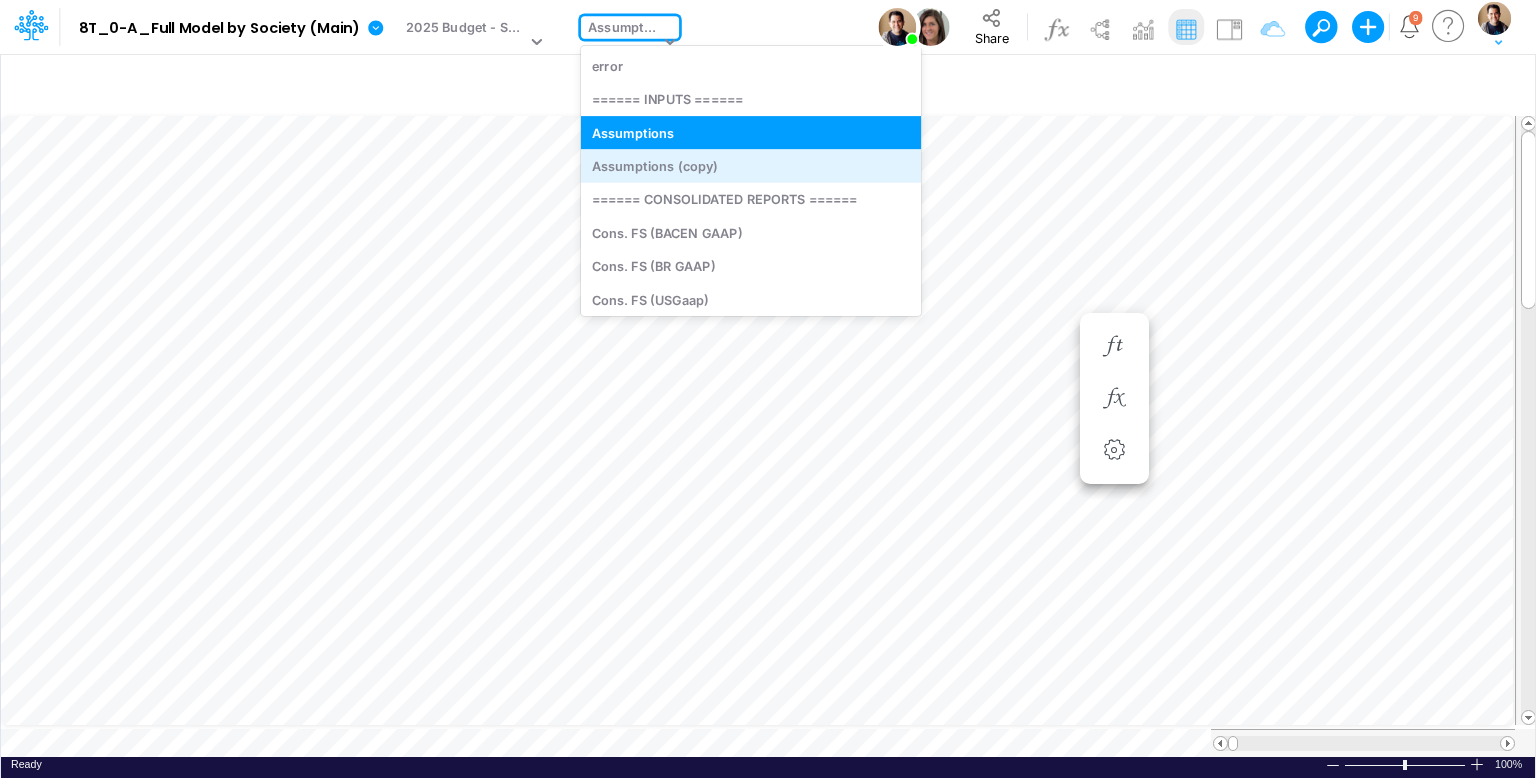 click on "Assumptions (copy)" at bounding box center (751, 165) 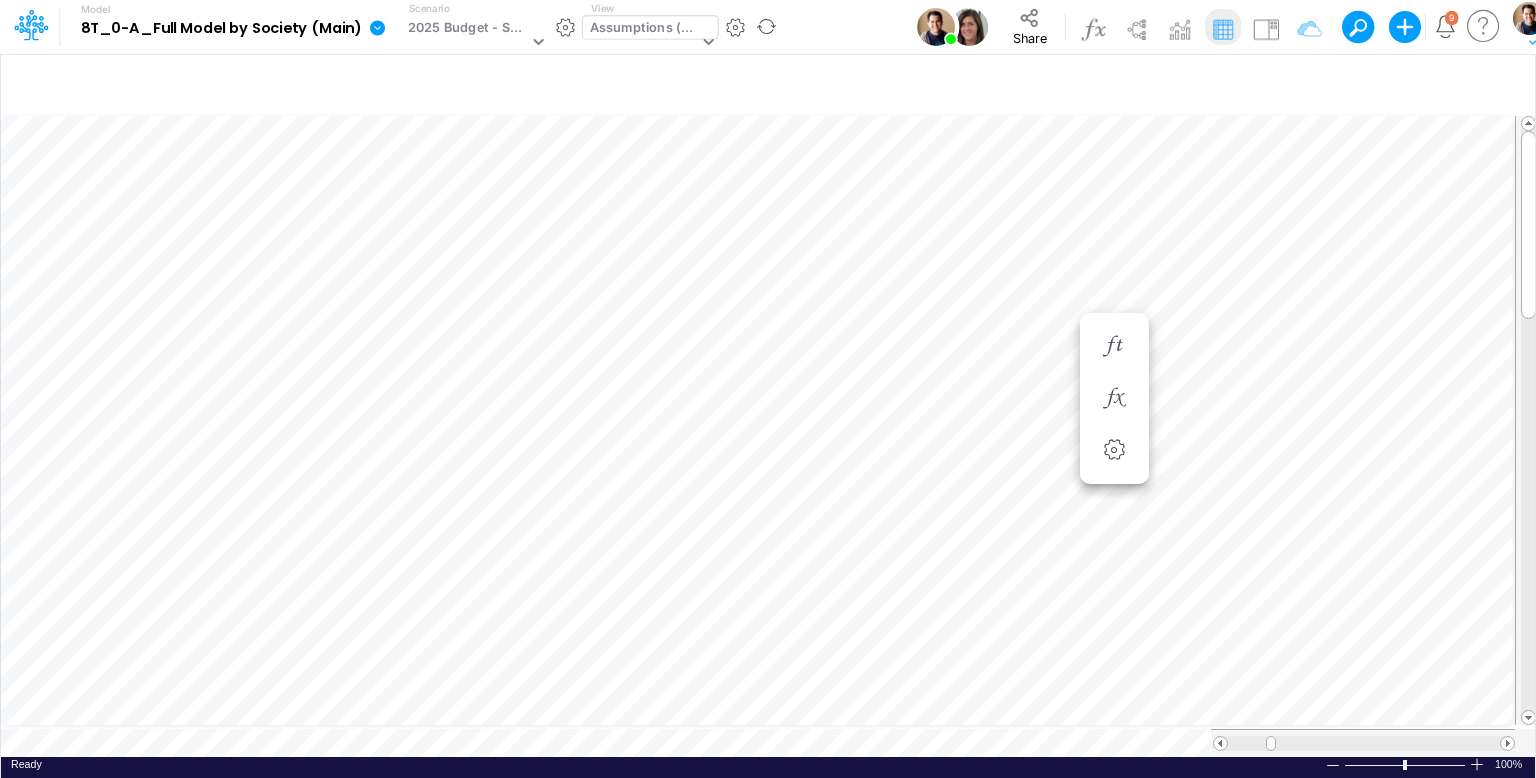 click 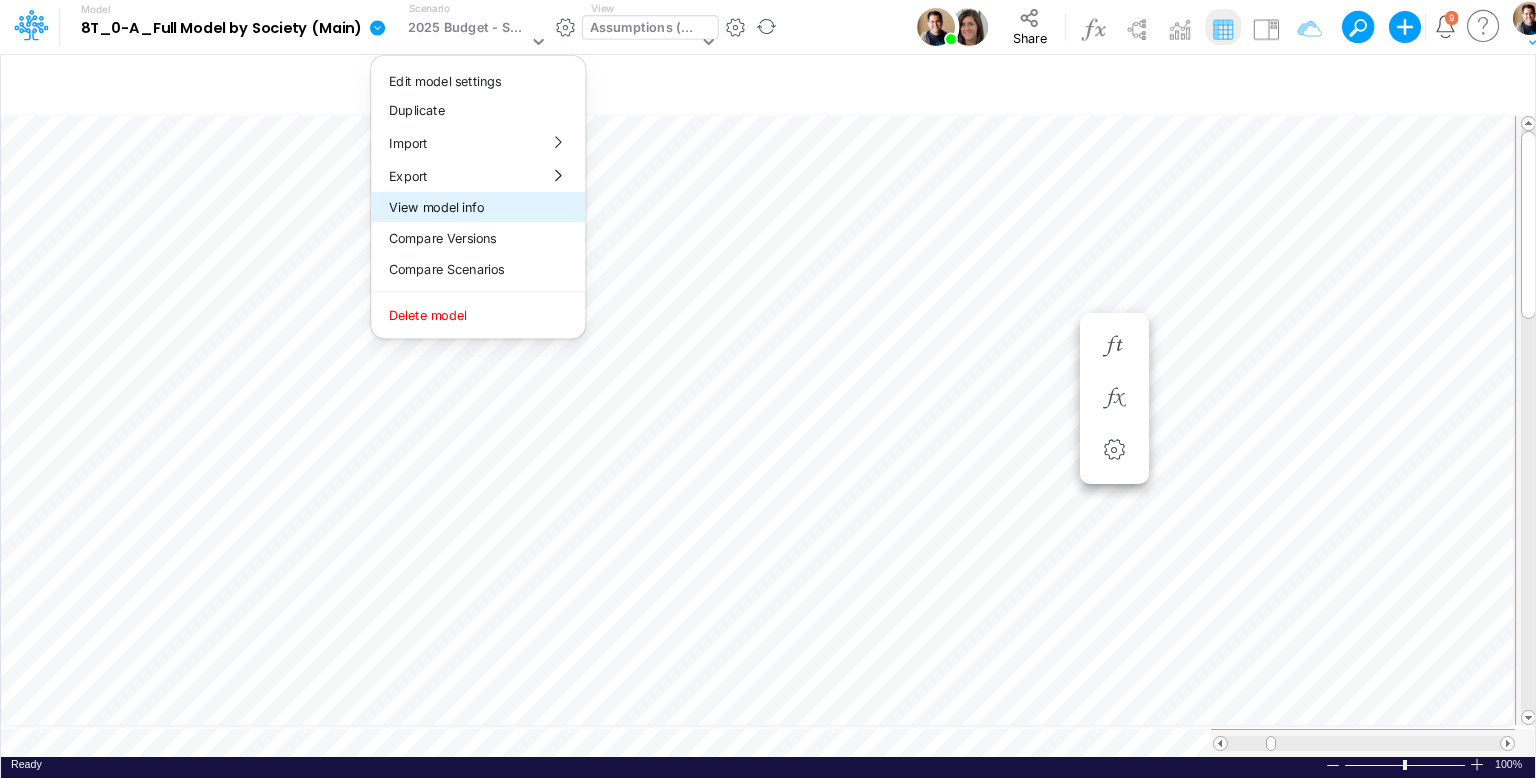 click on "View model info" at bounding box center [478, 207] 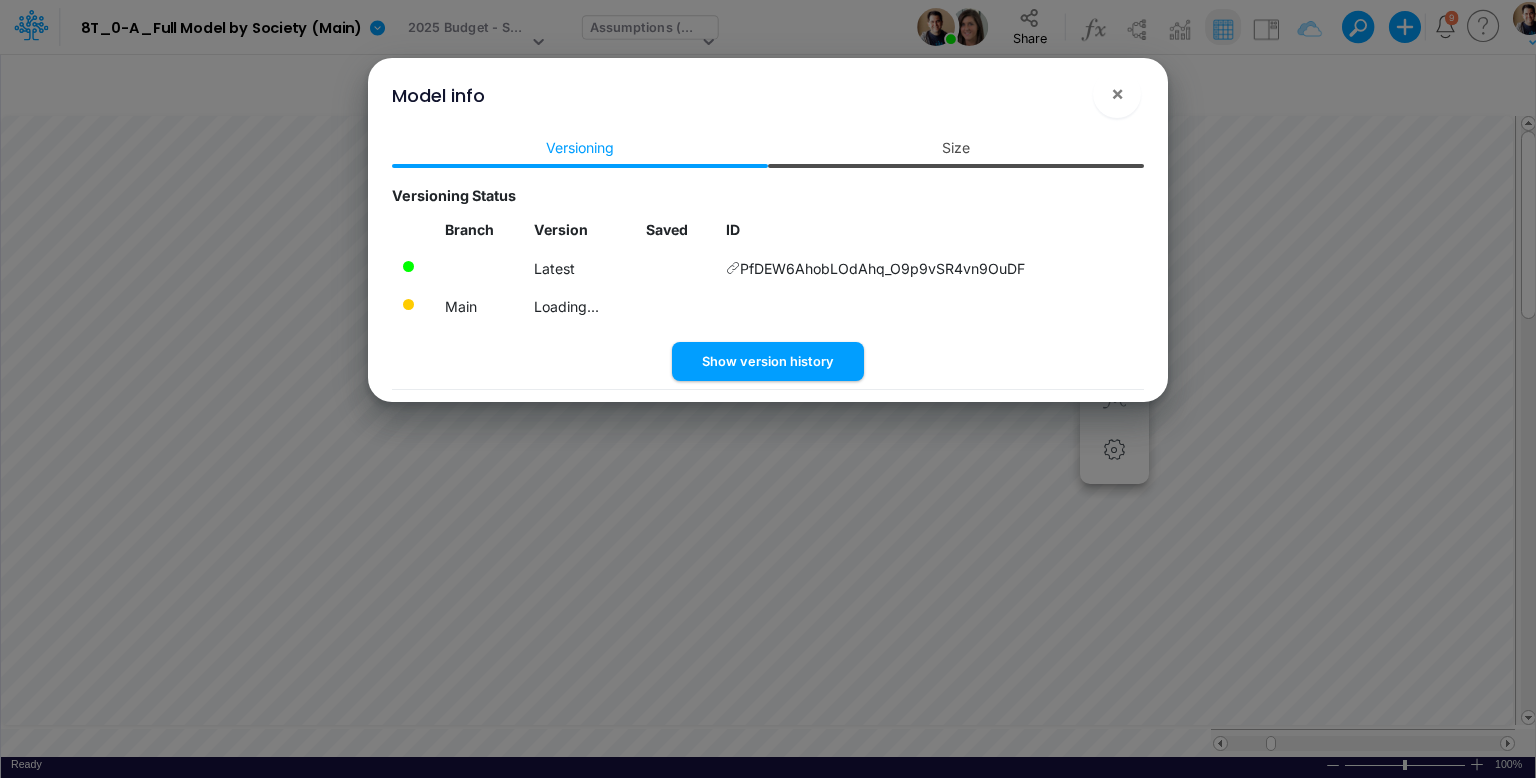 click on "Size" at bounding box center (956, 147) 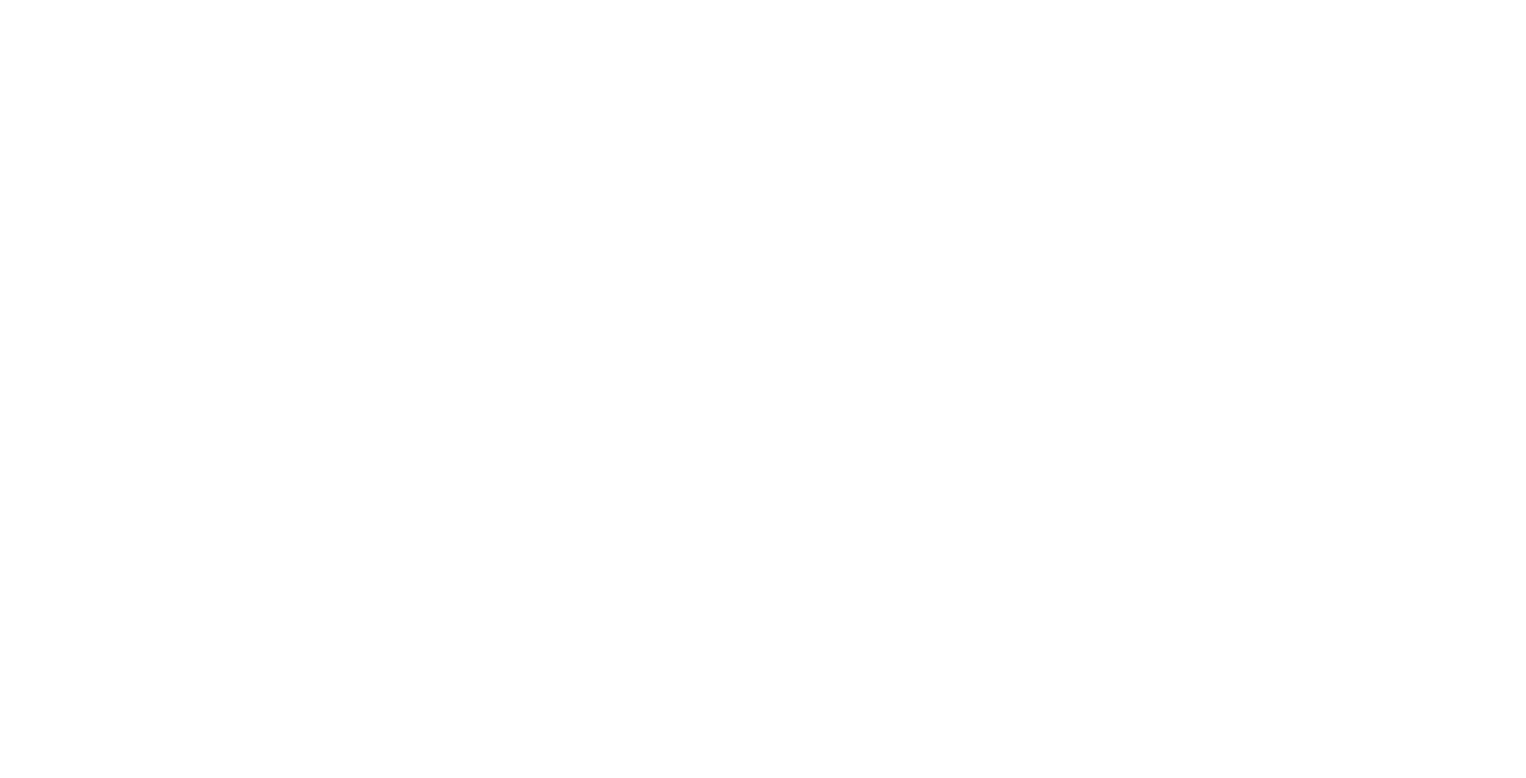 scroll, scrollTop: 0, scrollLeft: 0, axis: both 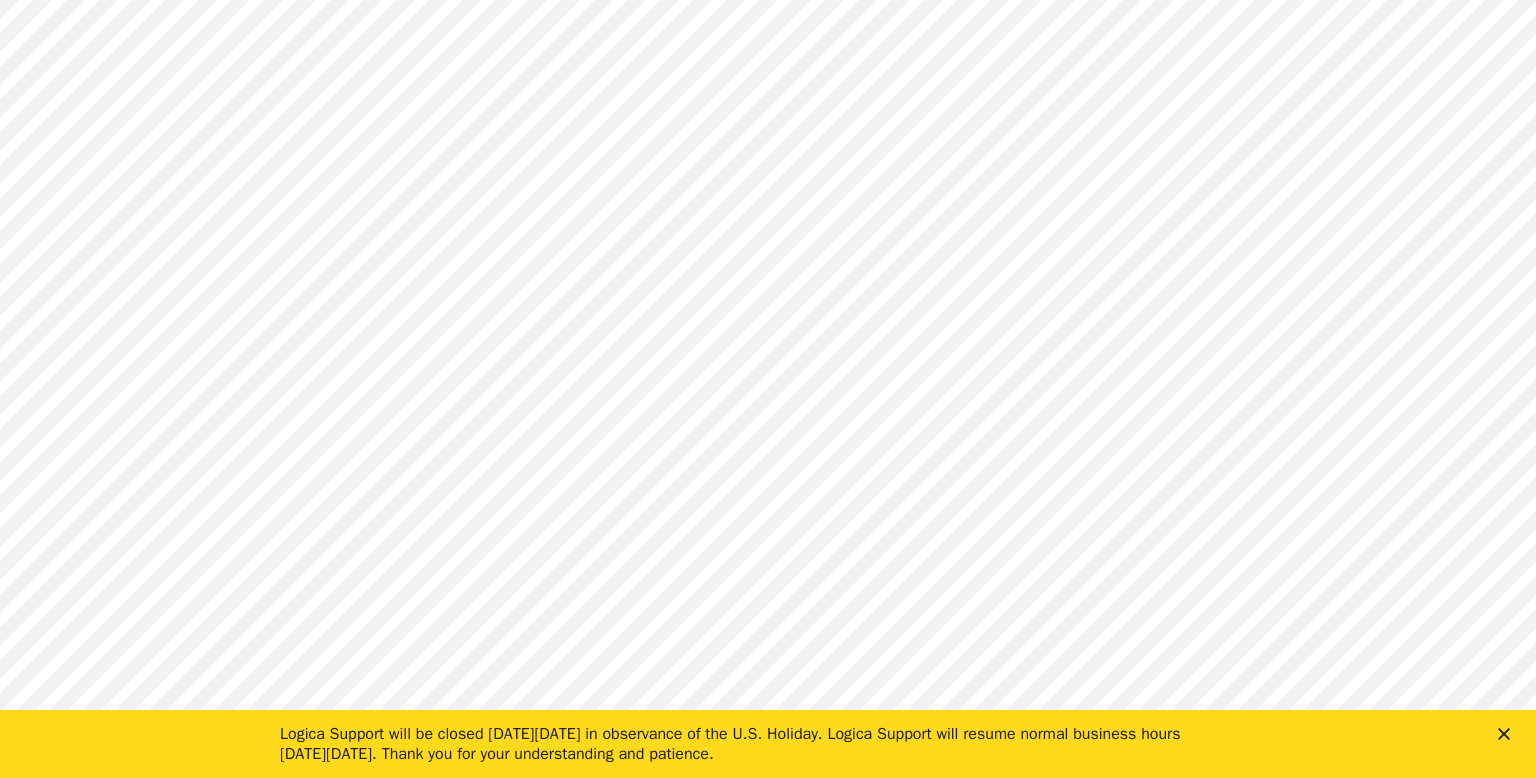 click at bounding box center (1508, 734) 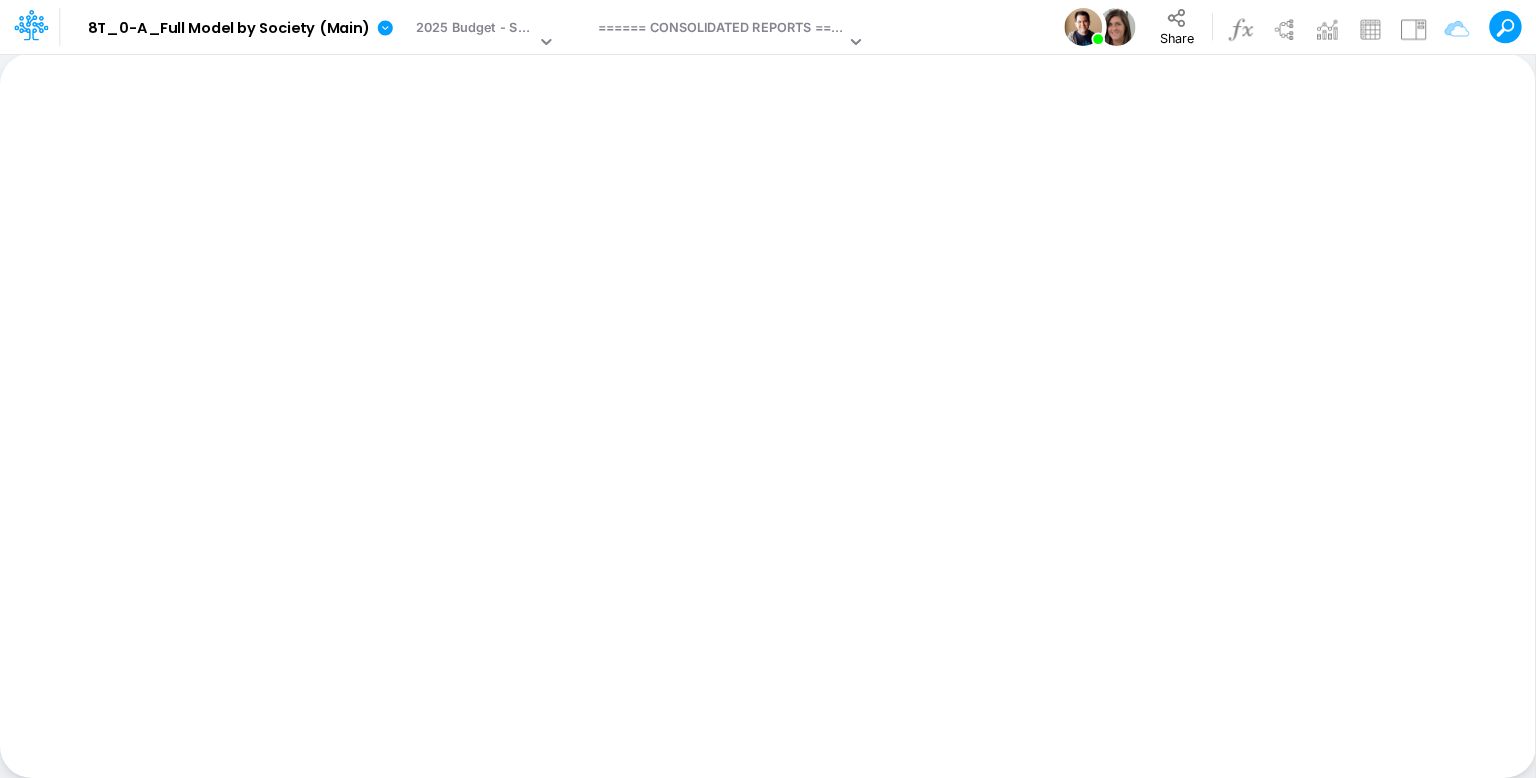 drag, startPoint x: 696, startPoint y: 5, endPoint x: 973, endPoint y: 25, distance: 277.72107 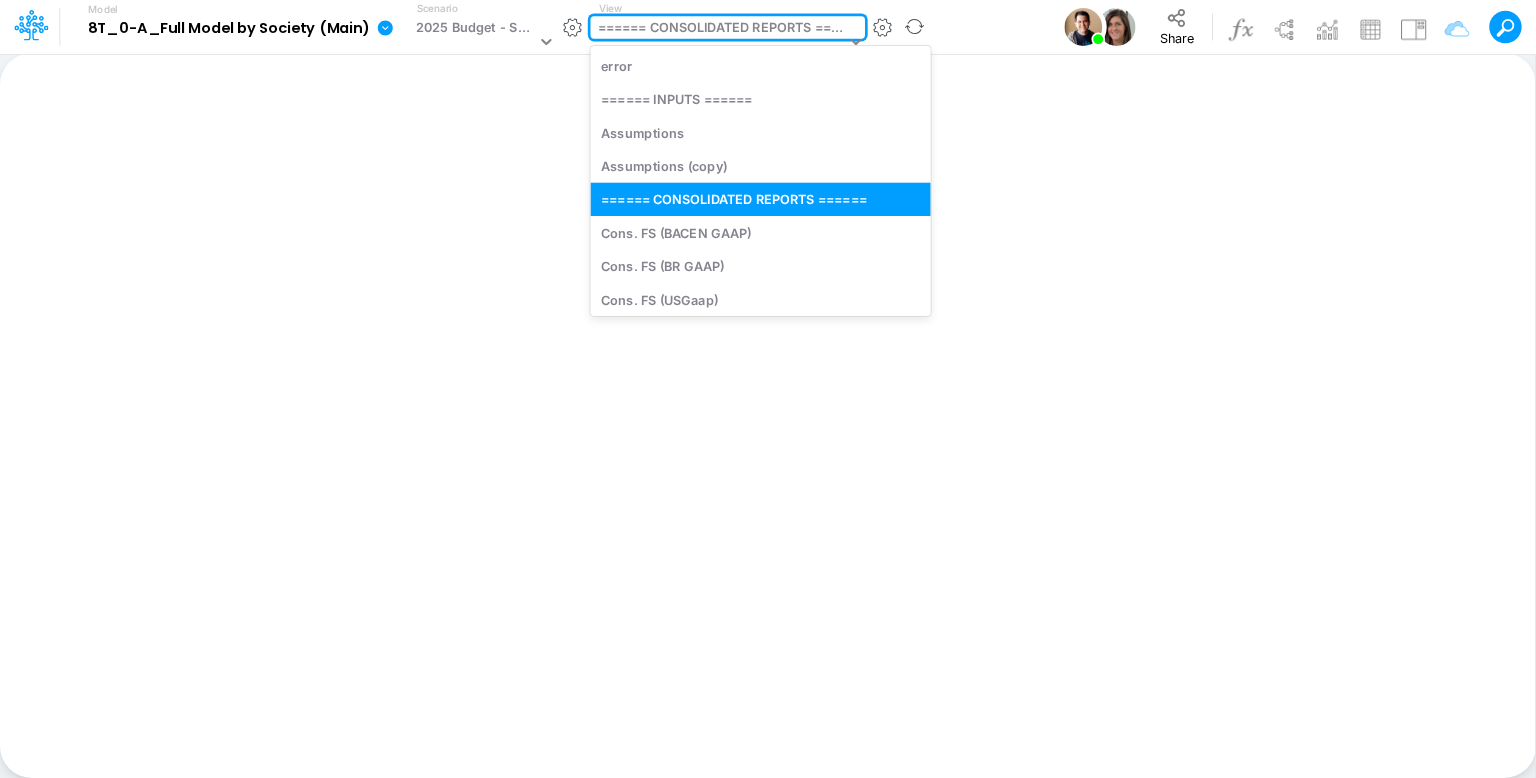 click on "====== CONSOLIDATED REPORTS ======" at bounding box center [722, 29] 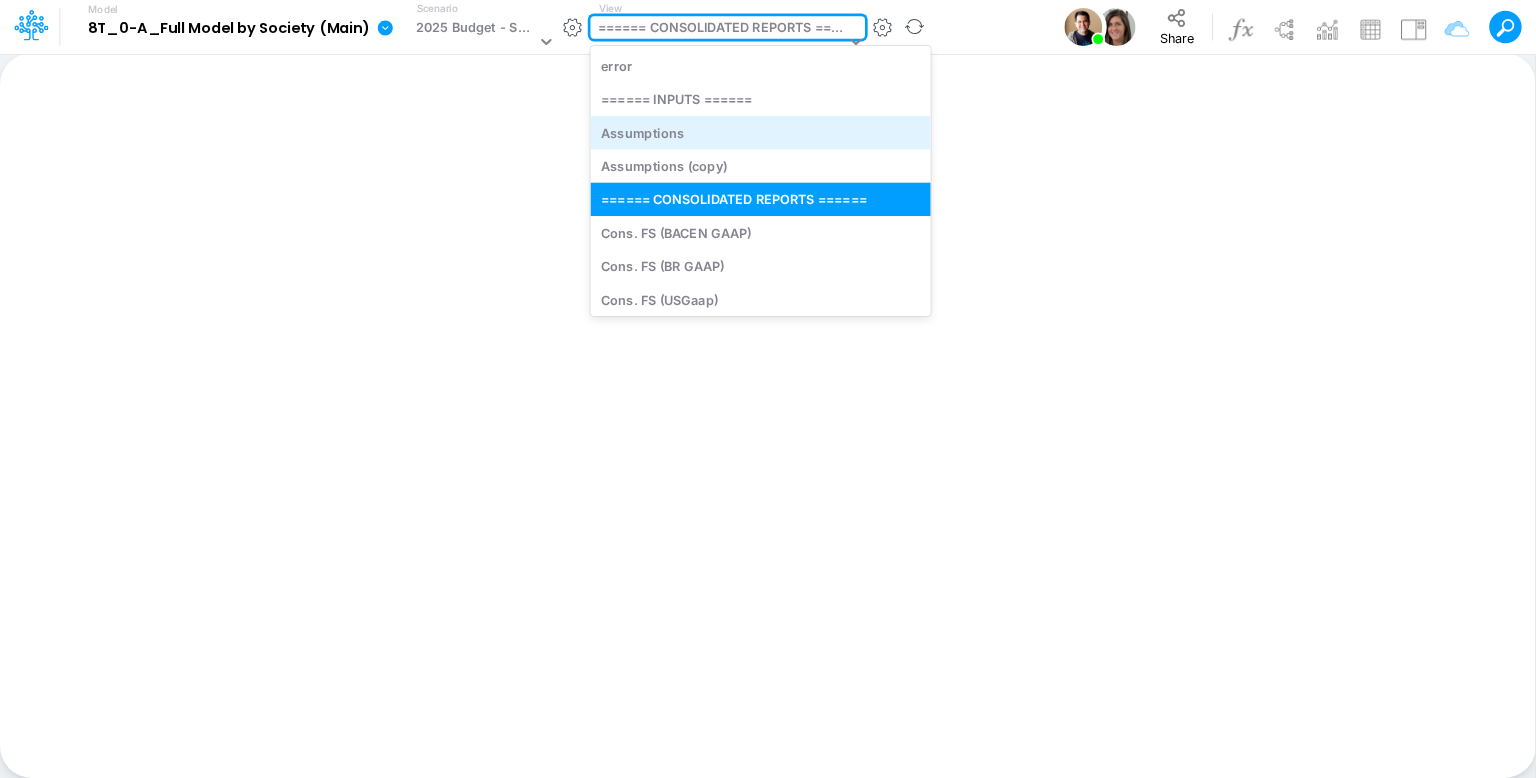 click on "Assumptions" at bounding box center (760, 132) 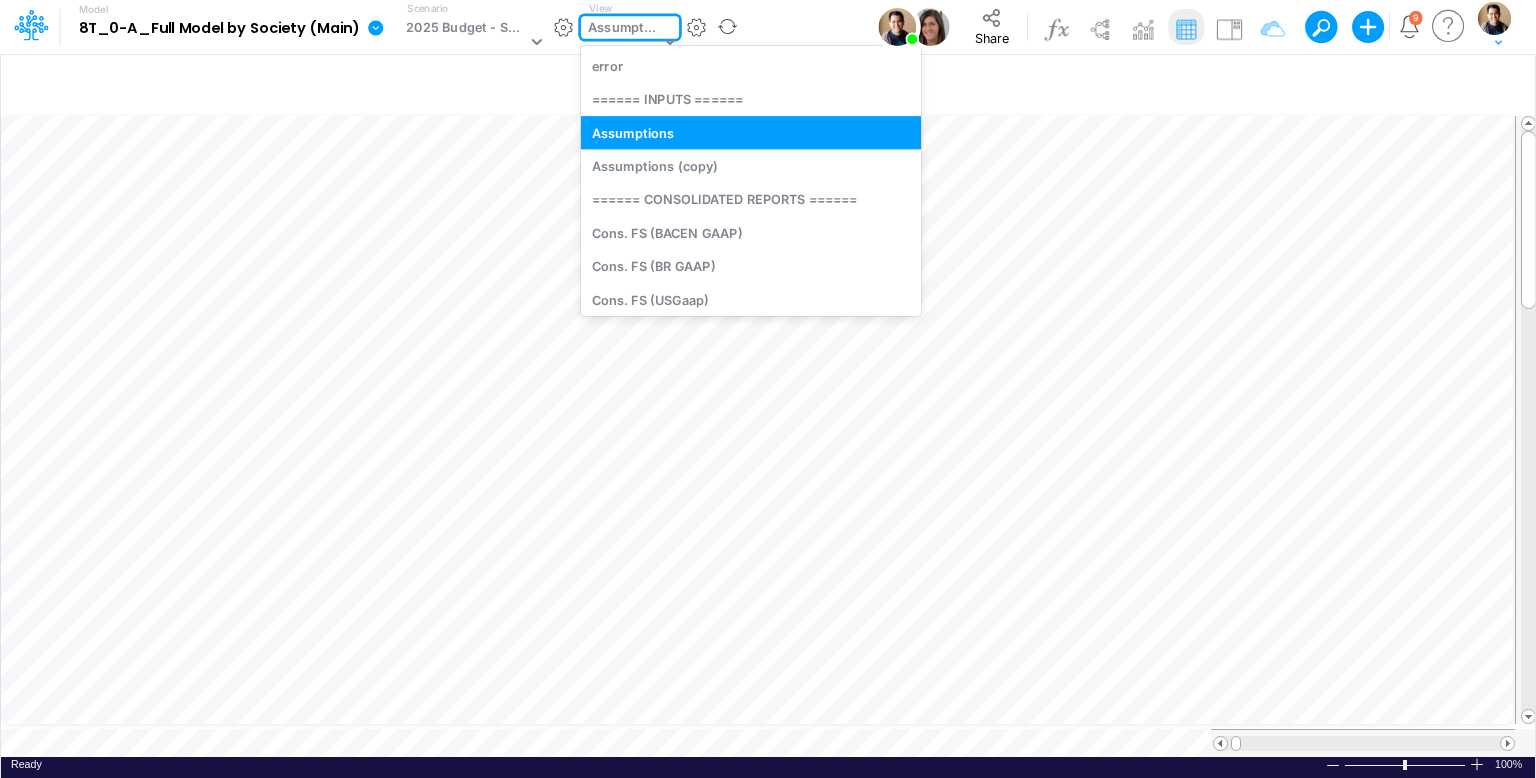 click on "Assumptions" at bounding box center [623, 29] 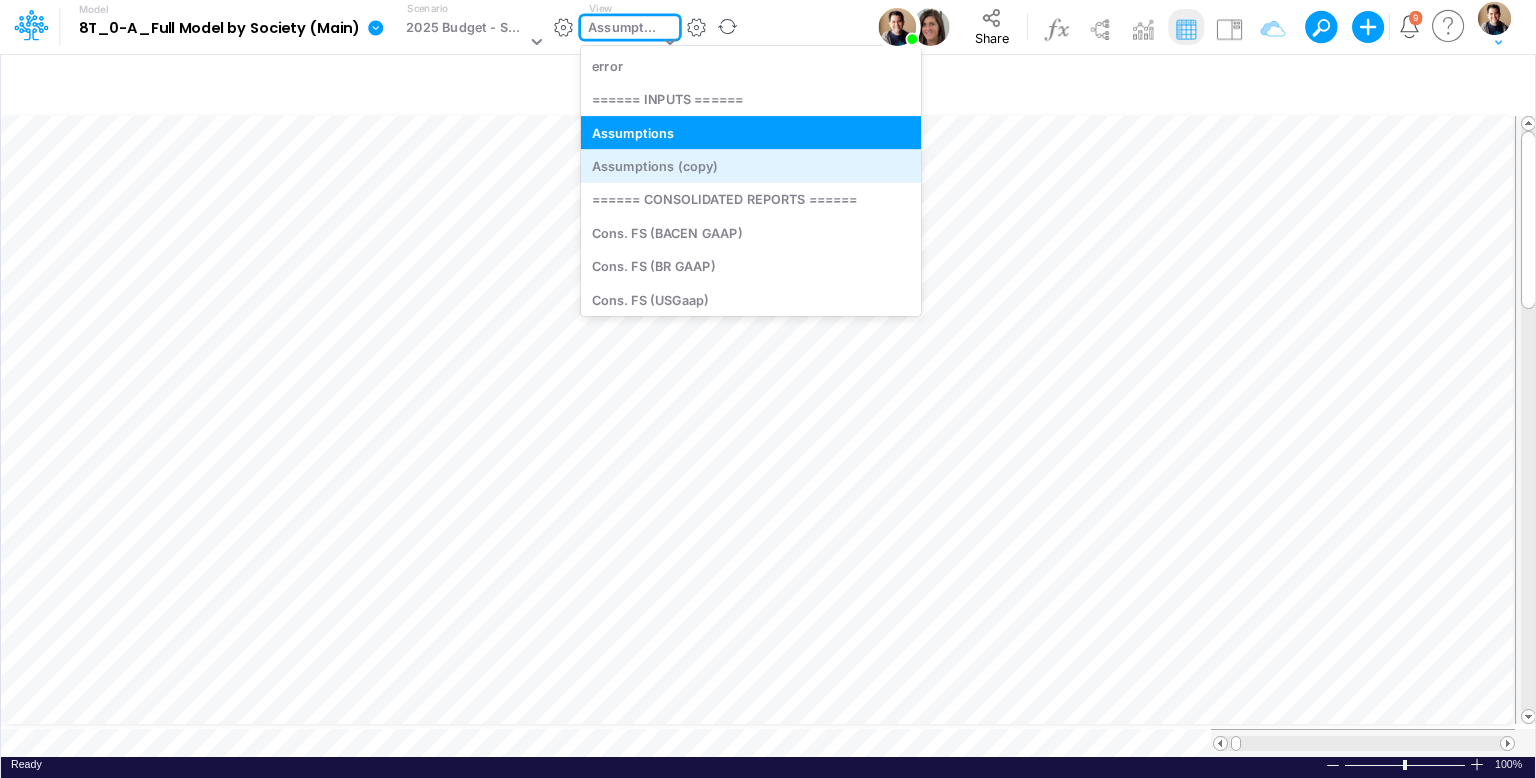 click on "Assumptions (copy)" at bounding box center (751, 165) 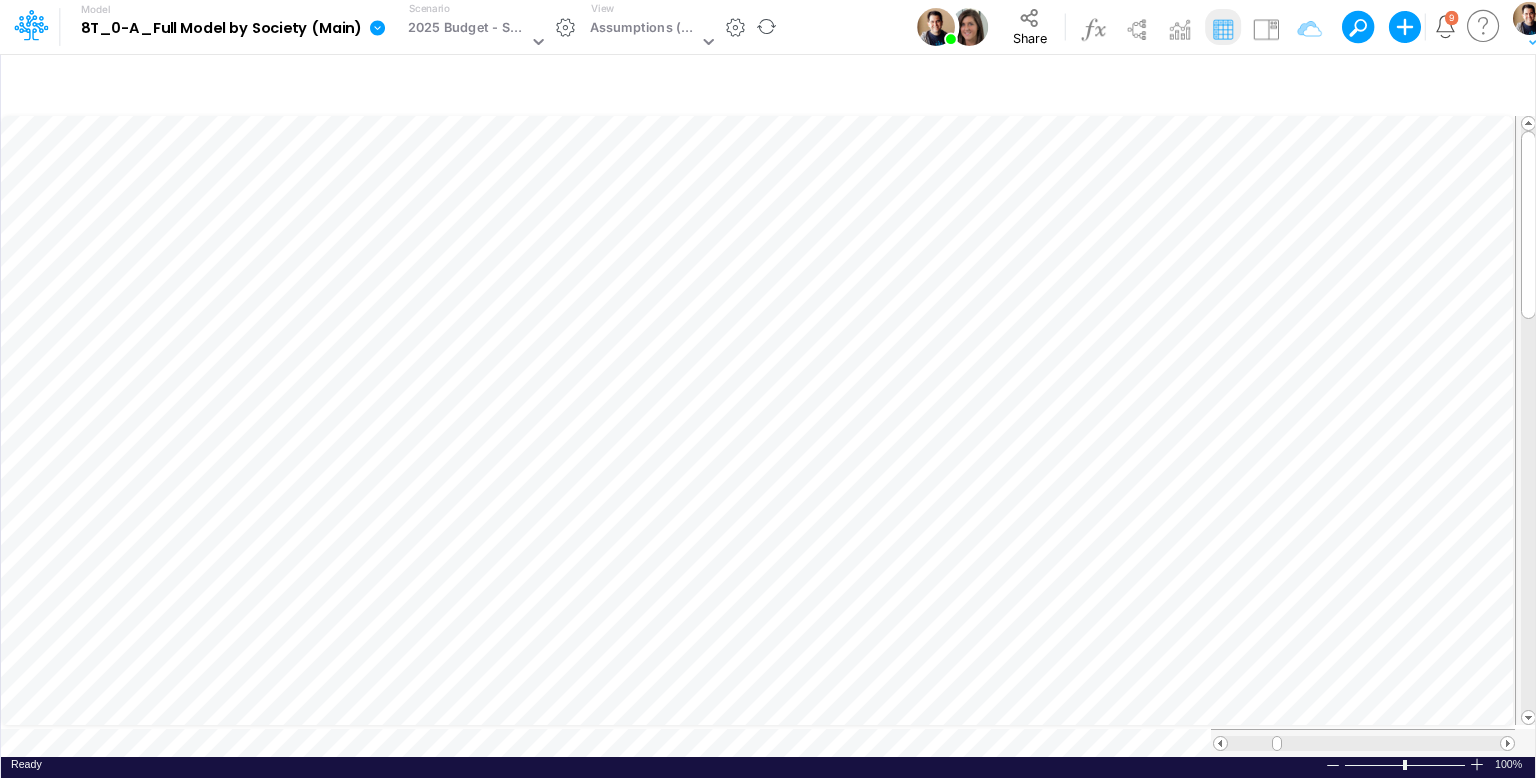 scroll, scrollTop: 9, scrollLeft: 2, axis: both 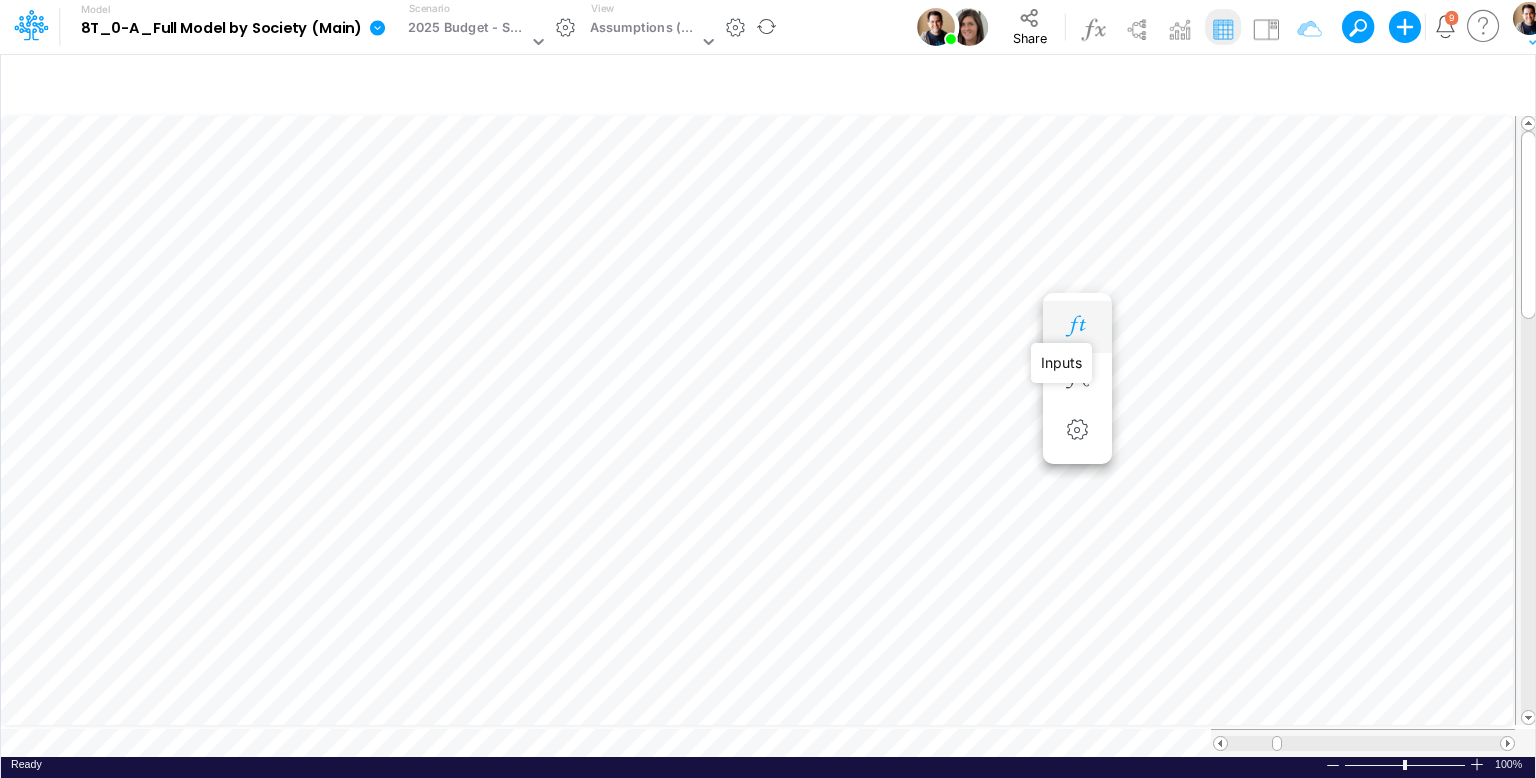 click at bounding box center [1077, 326] 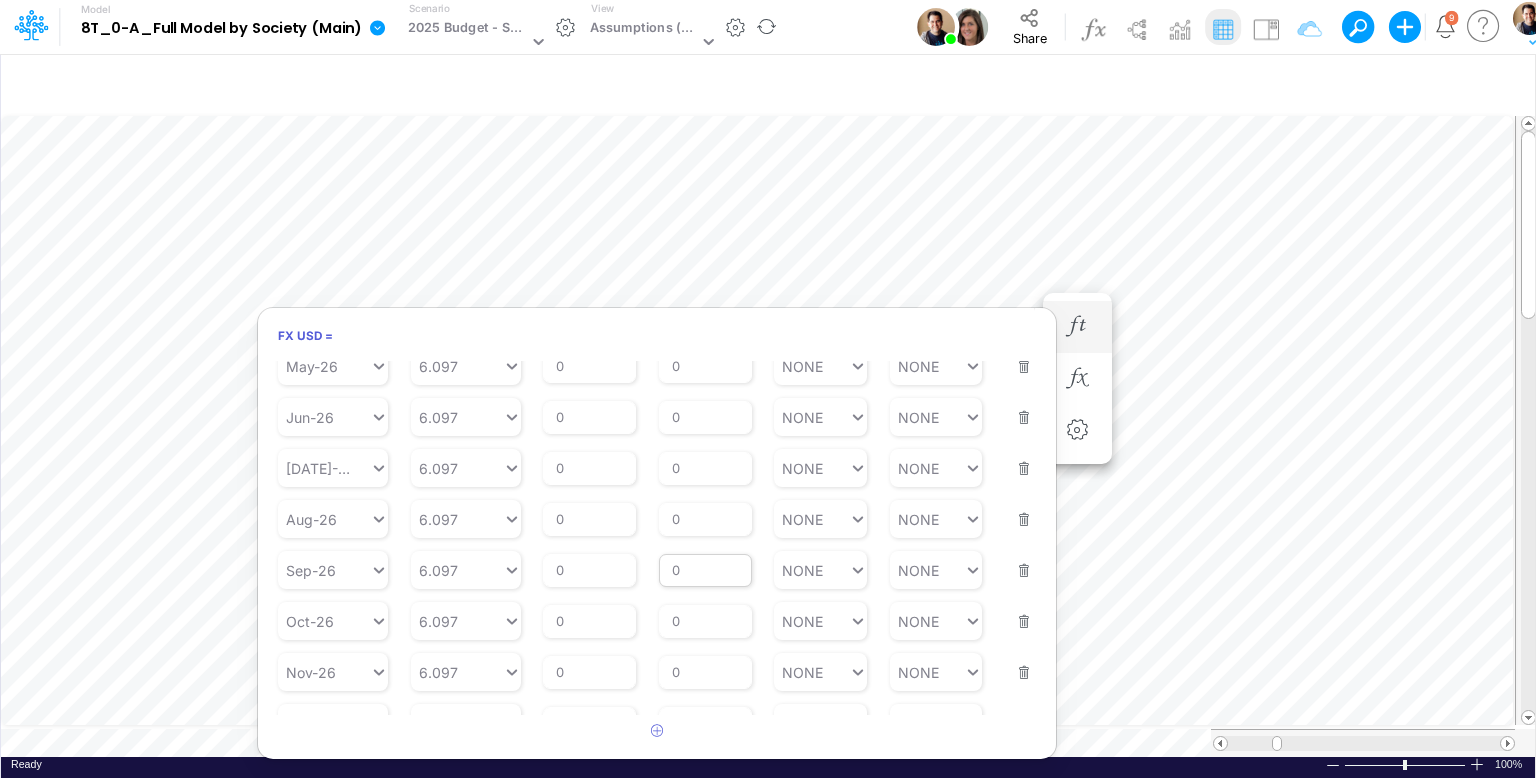 scroll, scrollTop: 2202, scrollLeft: 0, axis: vertical 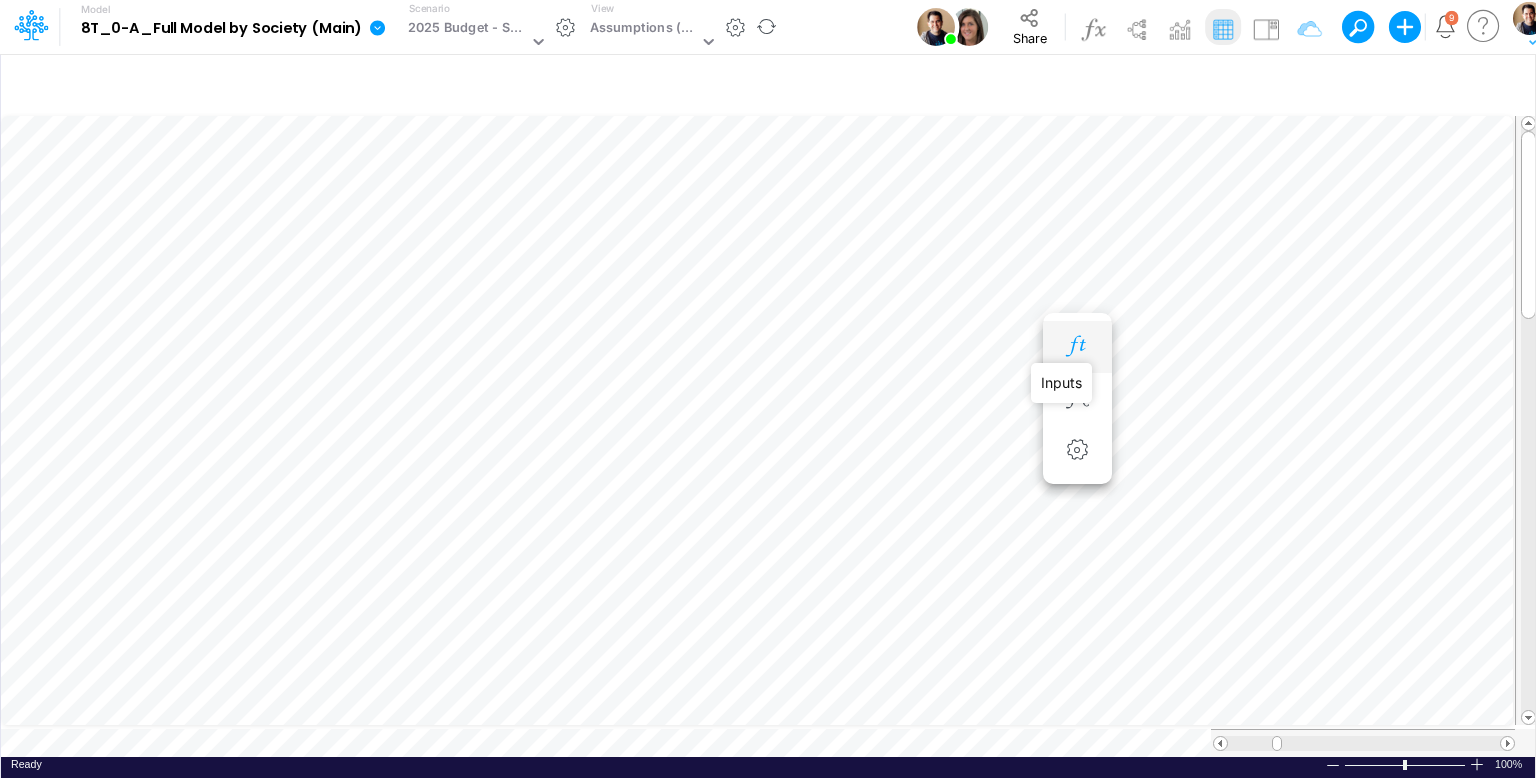 click at bounding box center [1077, 346] 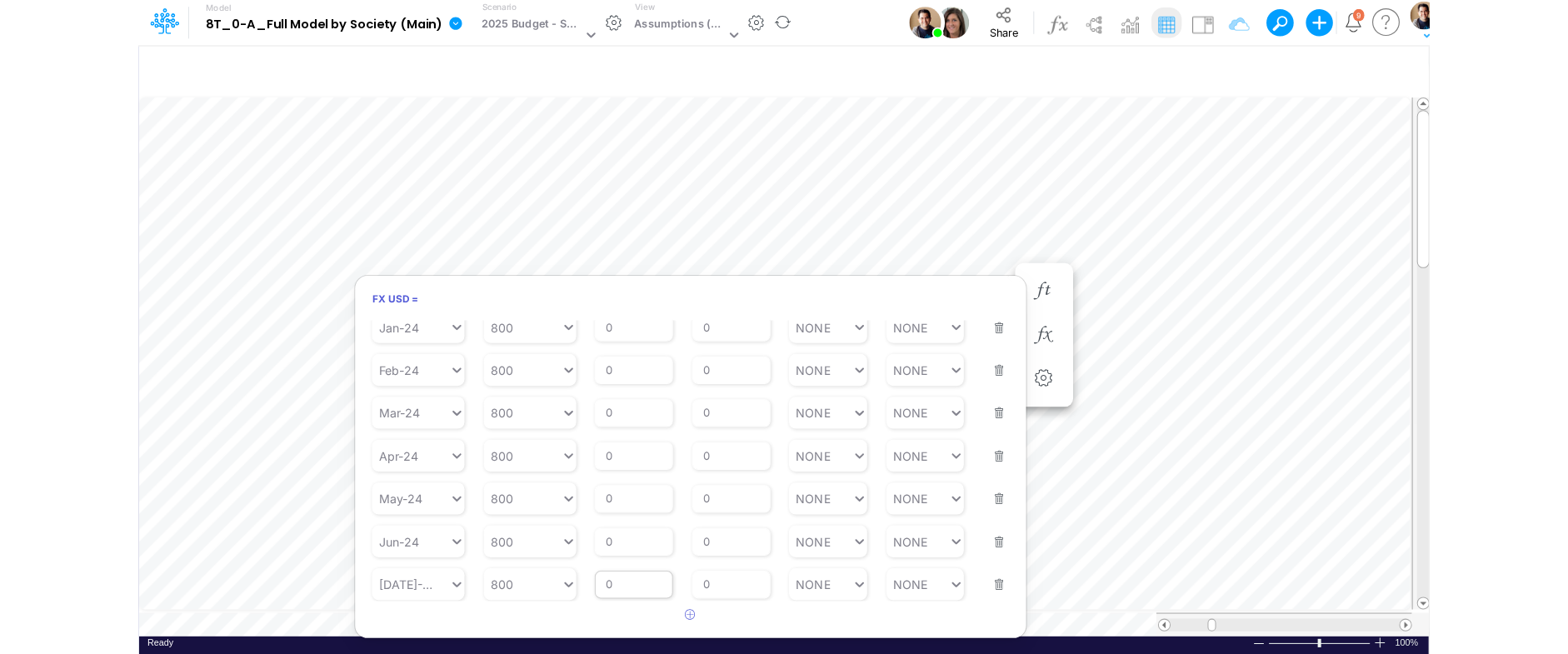 scroll, scrollTop: 201, scrollLeft: 0, axis: vertical 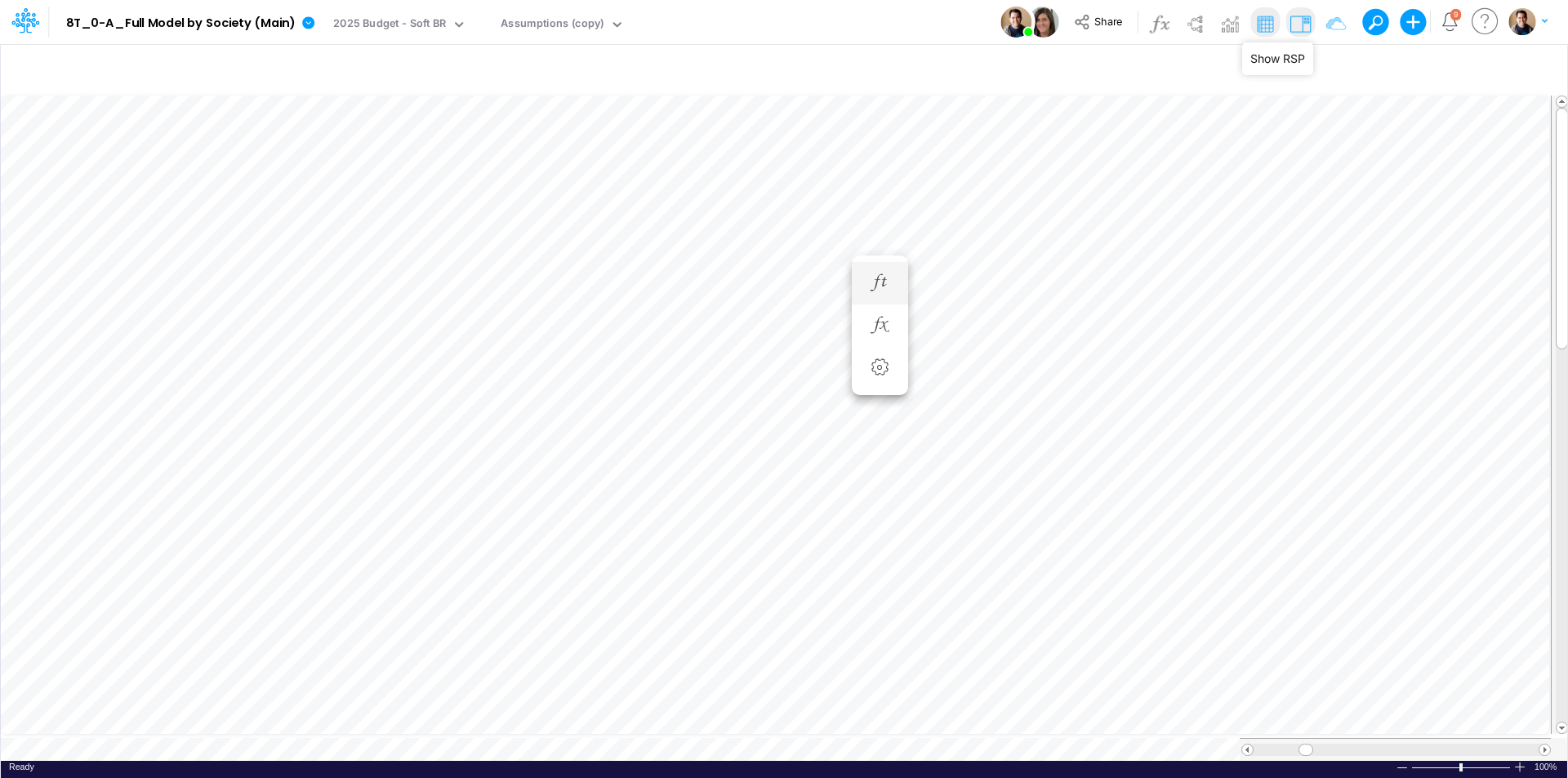 click at bounding box center (1300, 24) 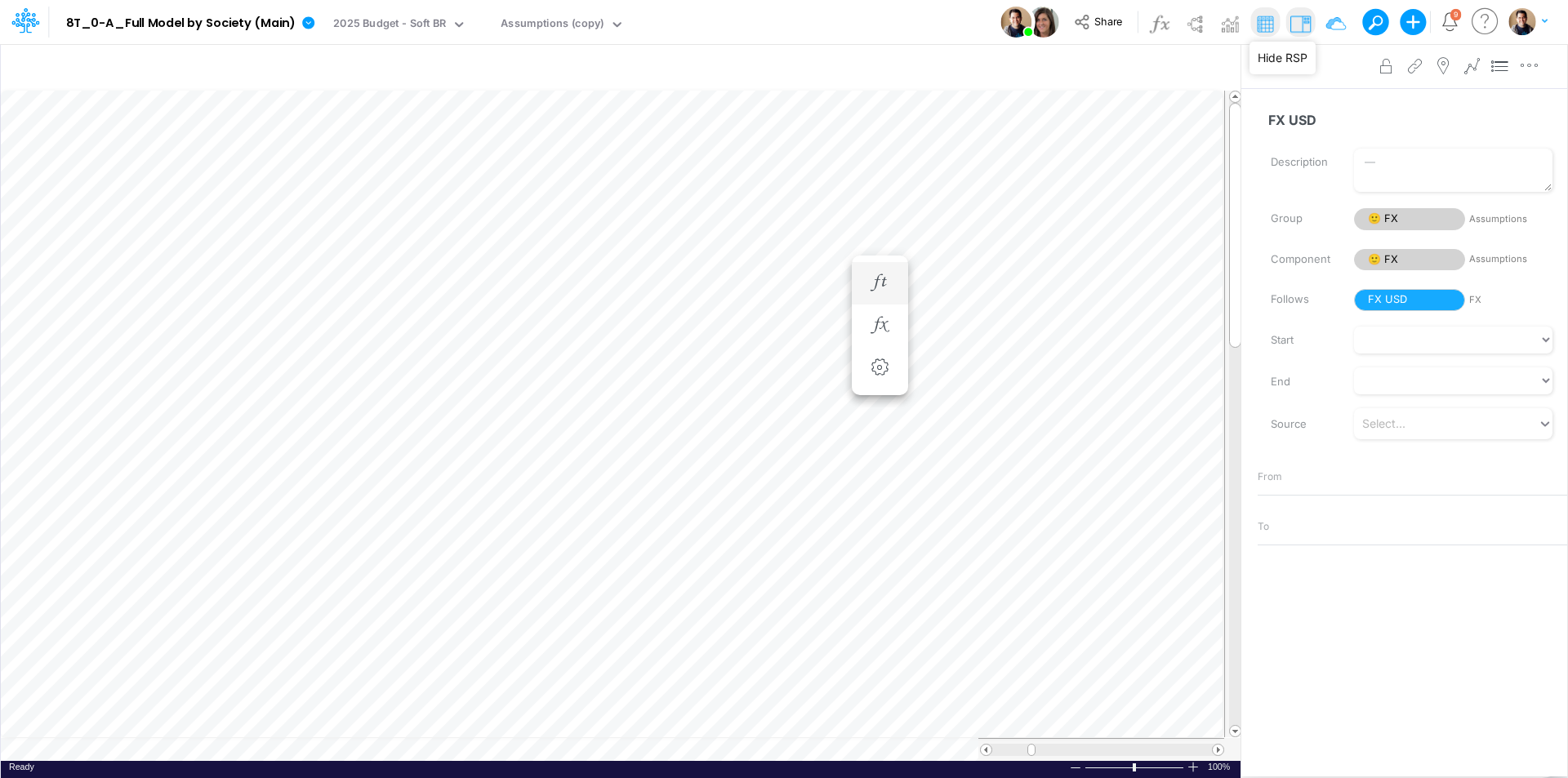 click at bounding box center [1300, 24] 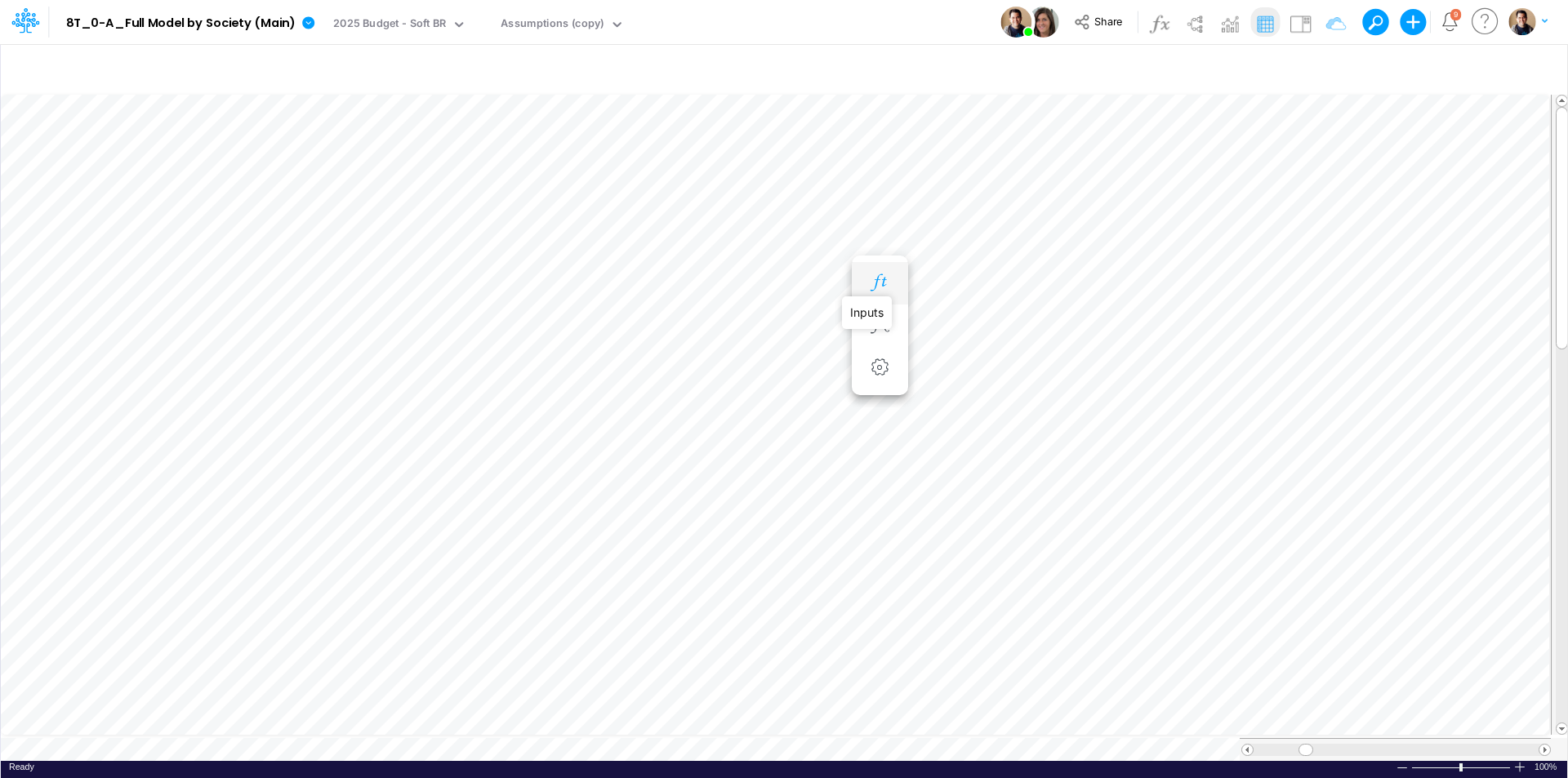 click at bounding box center (880, 282) 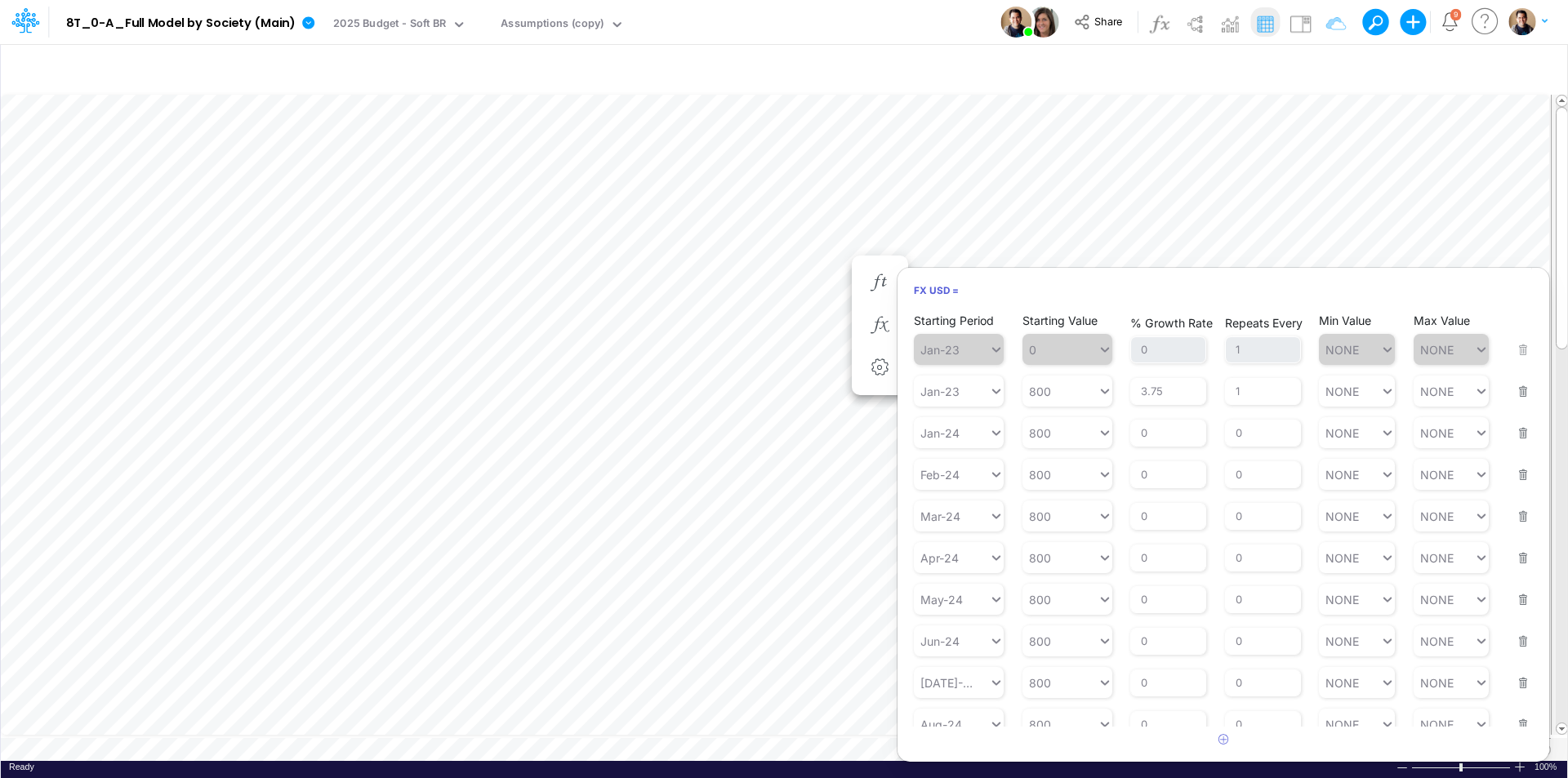 scroll, scrollTop: 56, scrollLeft: 0, axis: vertical 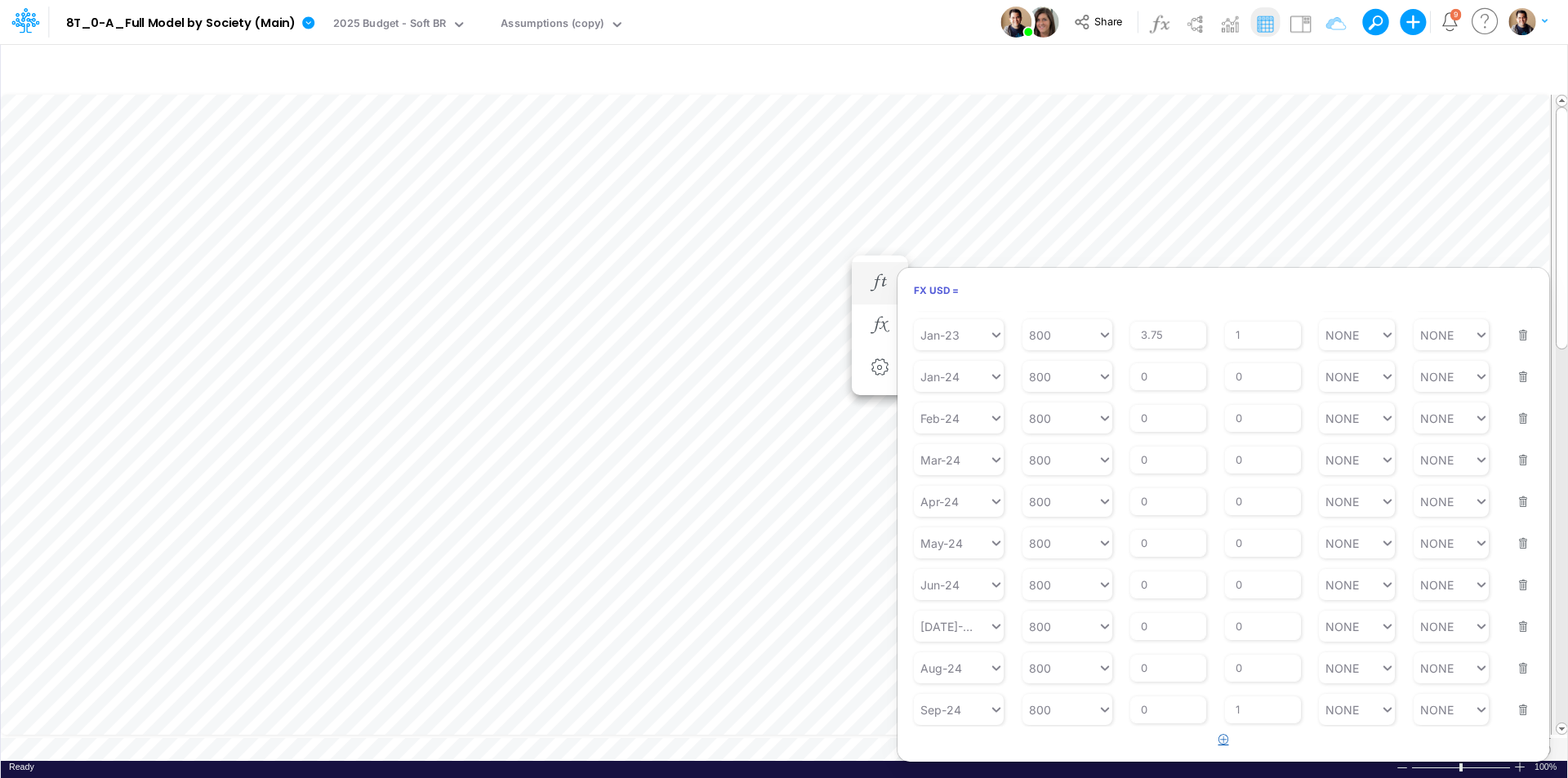 click at bounding box center [1223, 739] 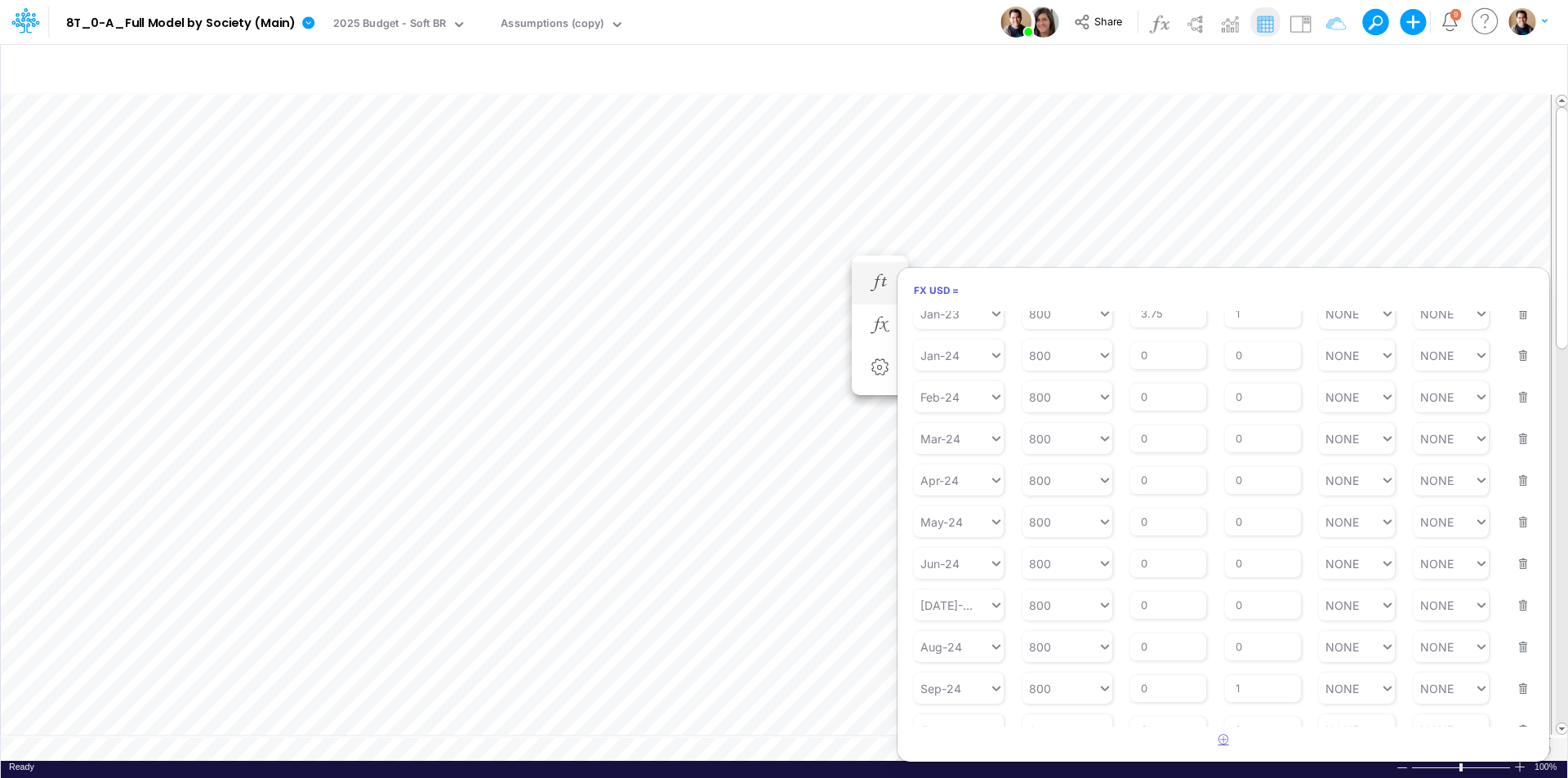 scroll, scrollTop: 98, scrollLeft: 0, axis: vertical 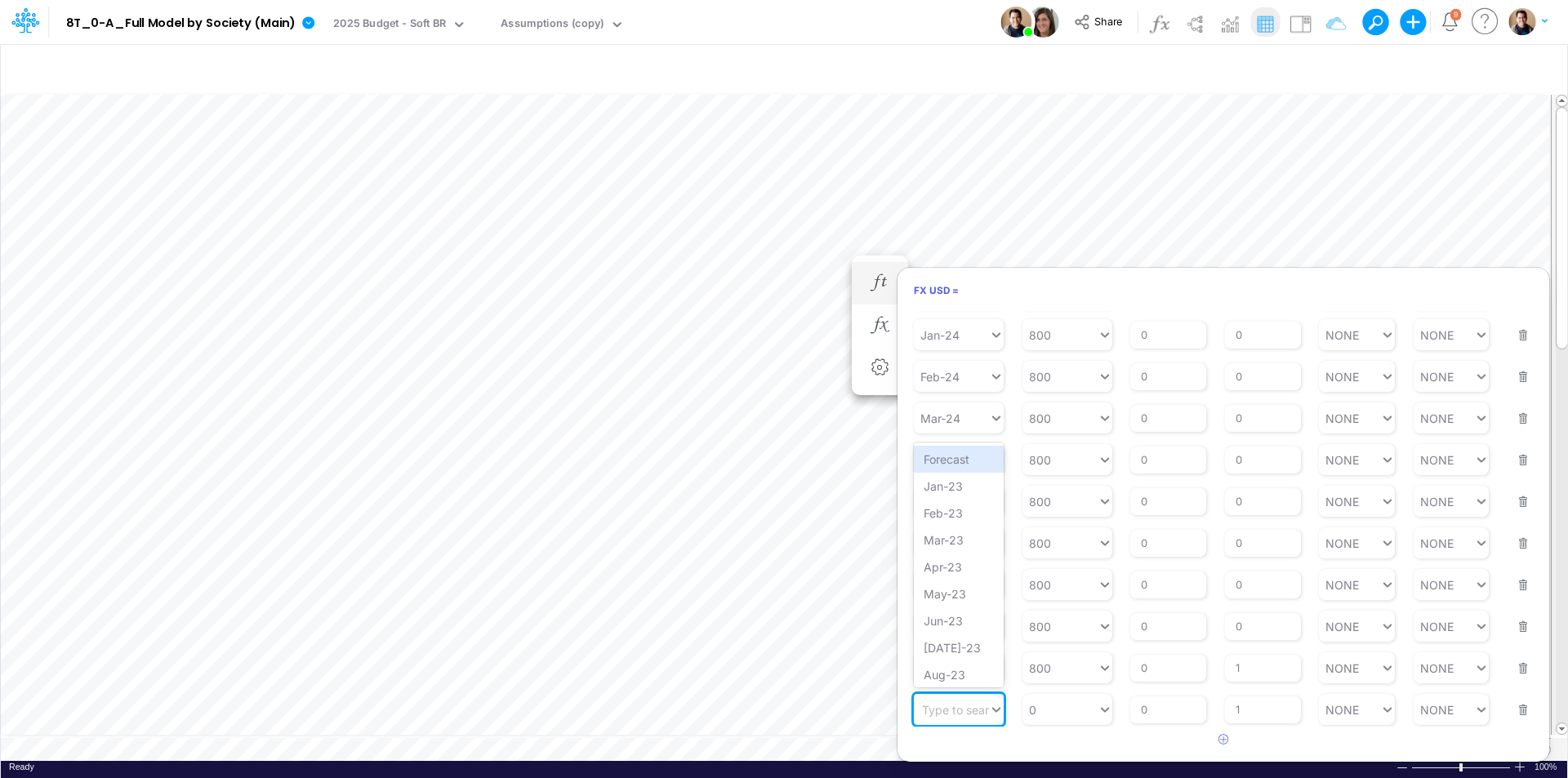 click on "Type to search..." at bounding box center [951, 709] 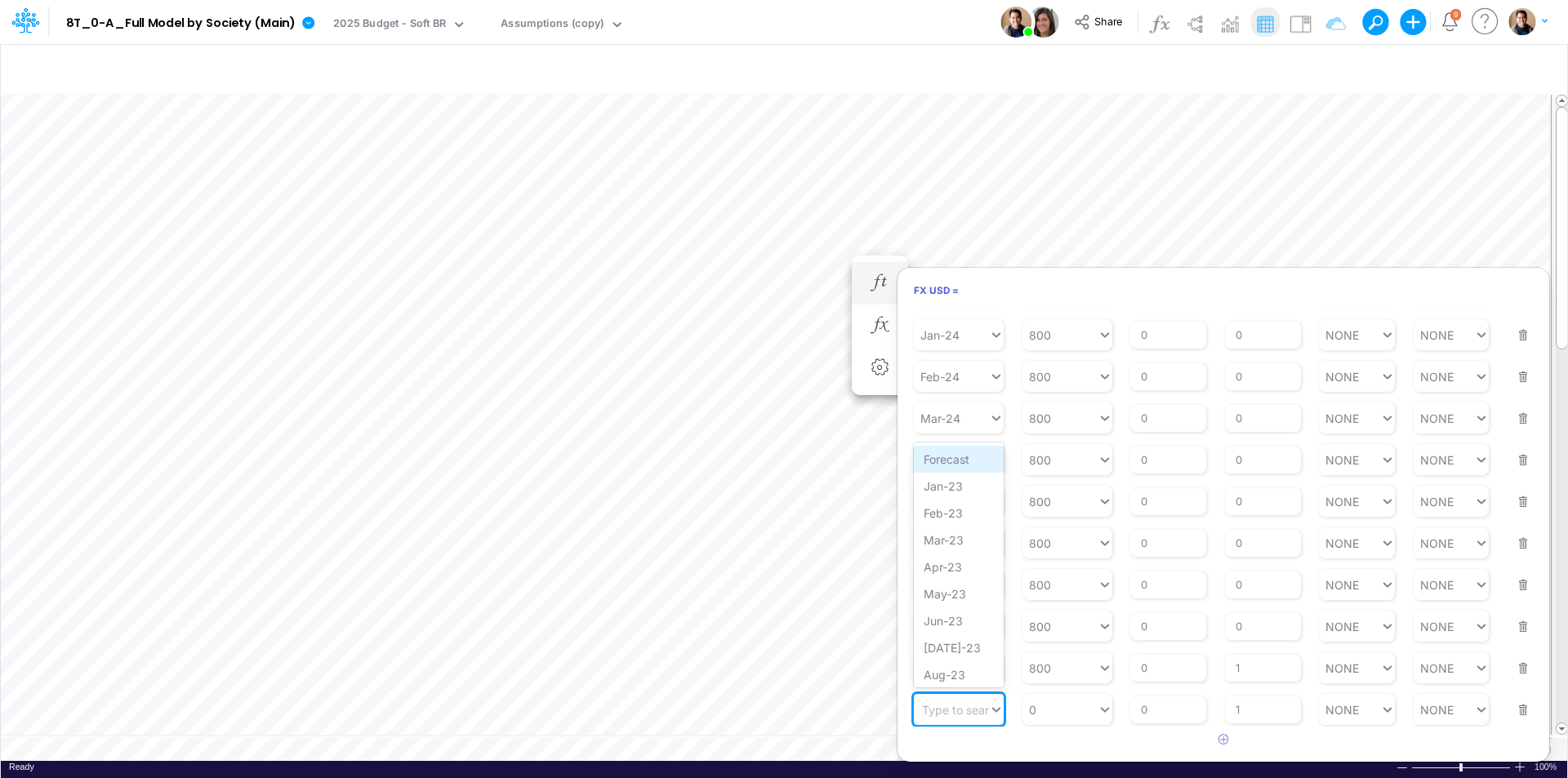 click on "Forecast" at bounding box center [959, 459] 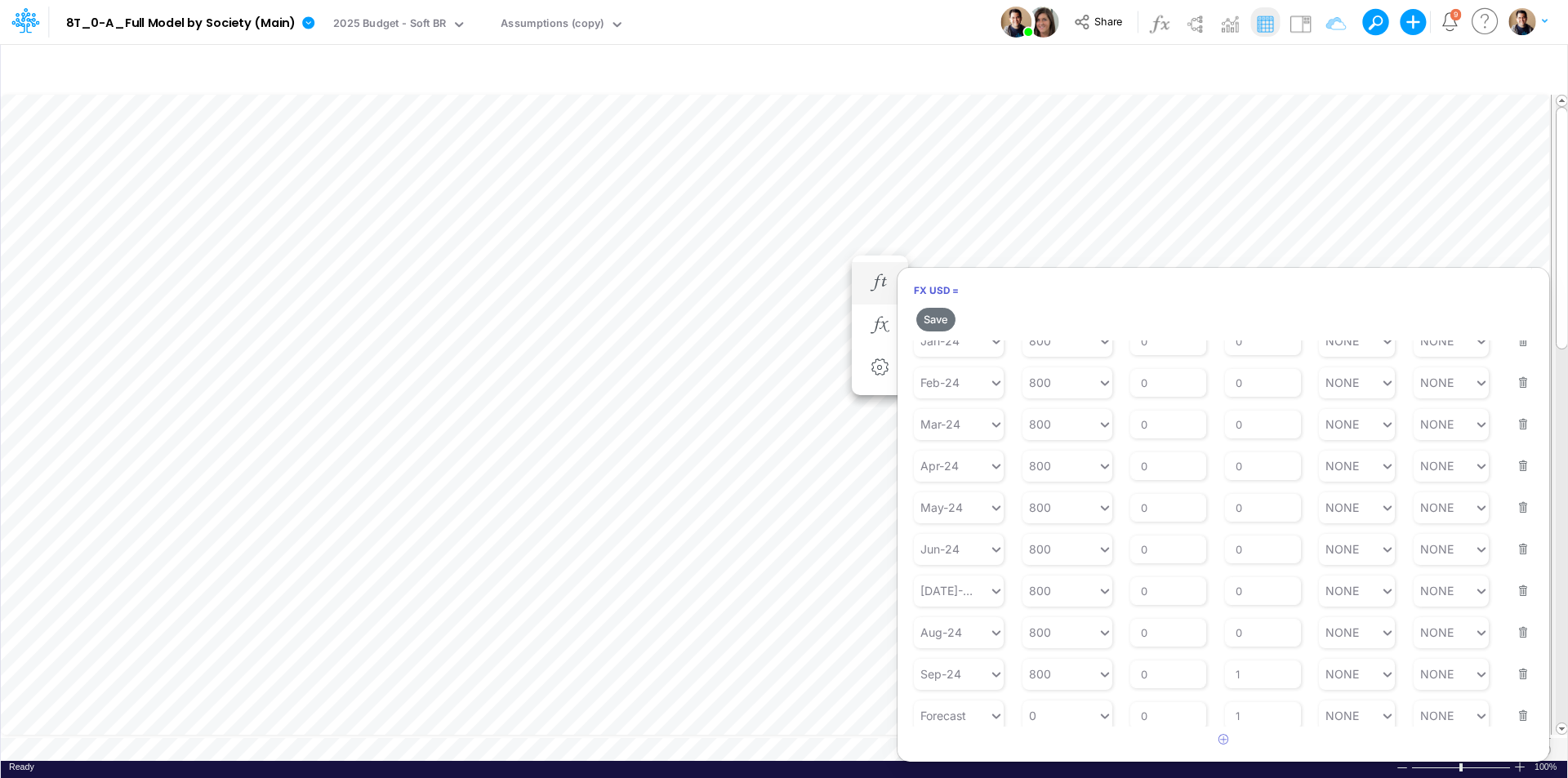 scroll, scrollTop: 127, scrollLeft: 0, axis: vertical 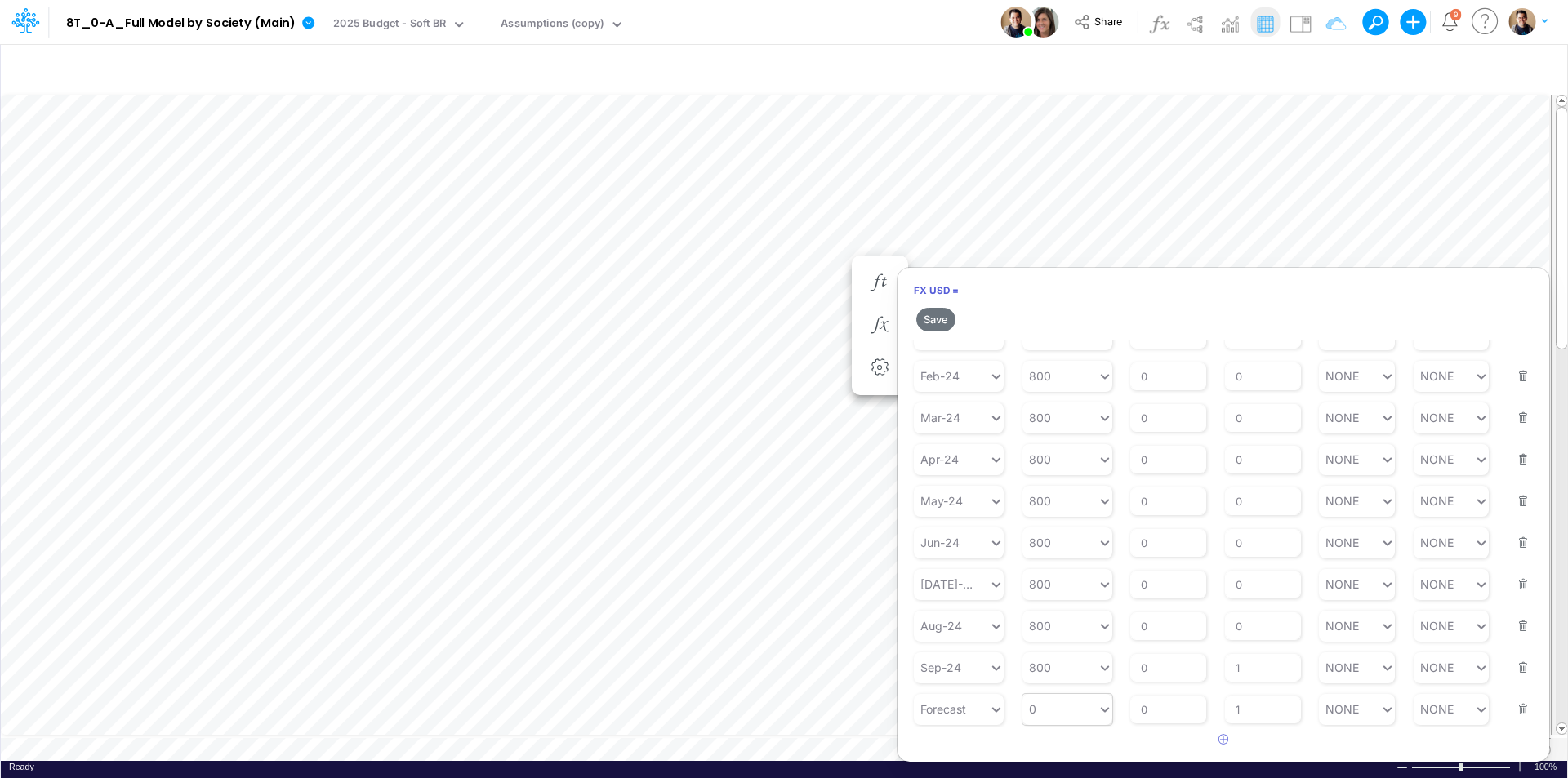 type on "0" 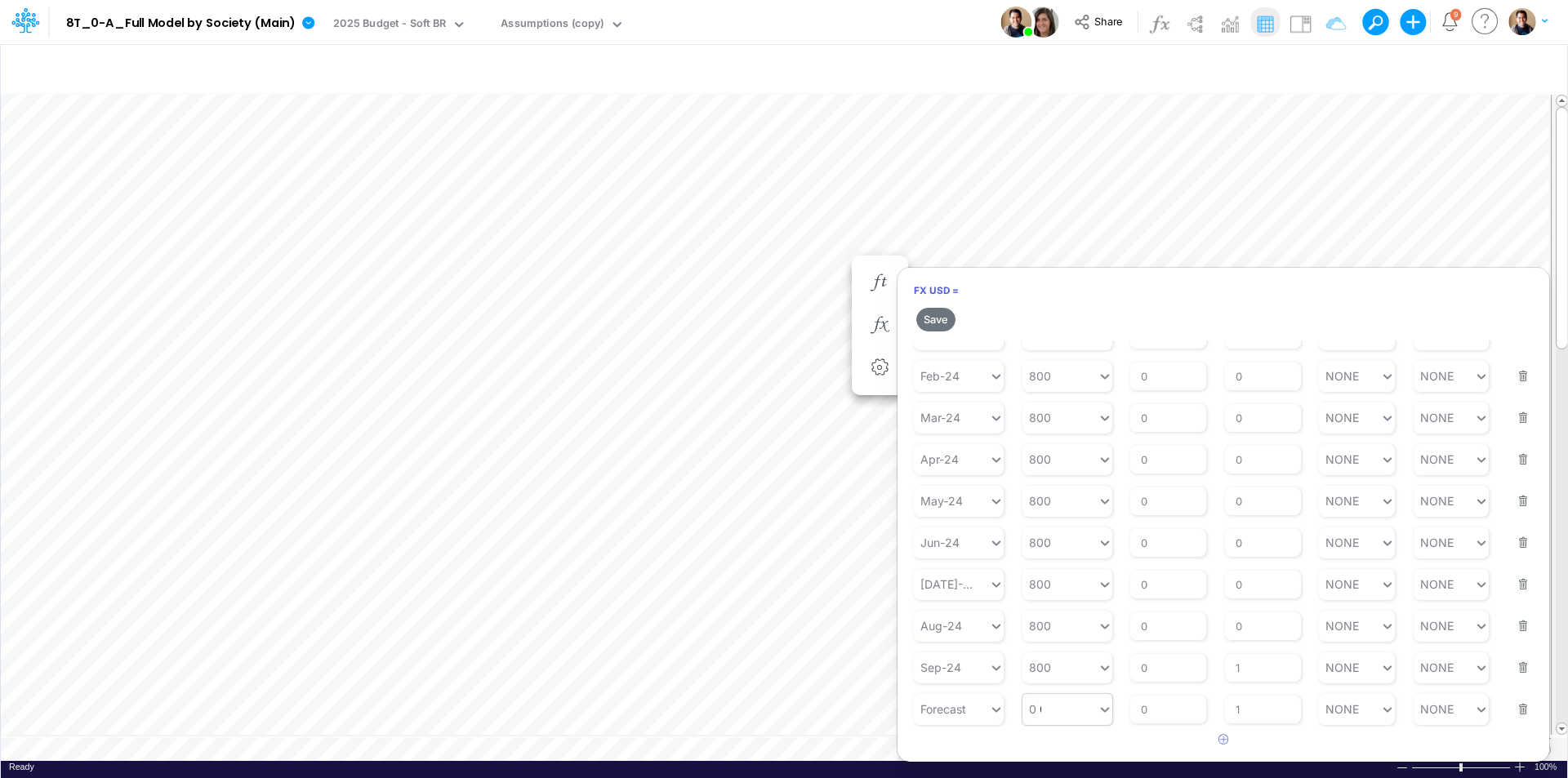 click on "0" at bounding box center (1040, 709) 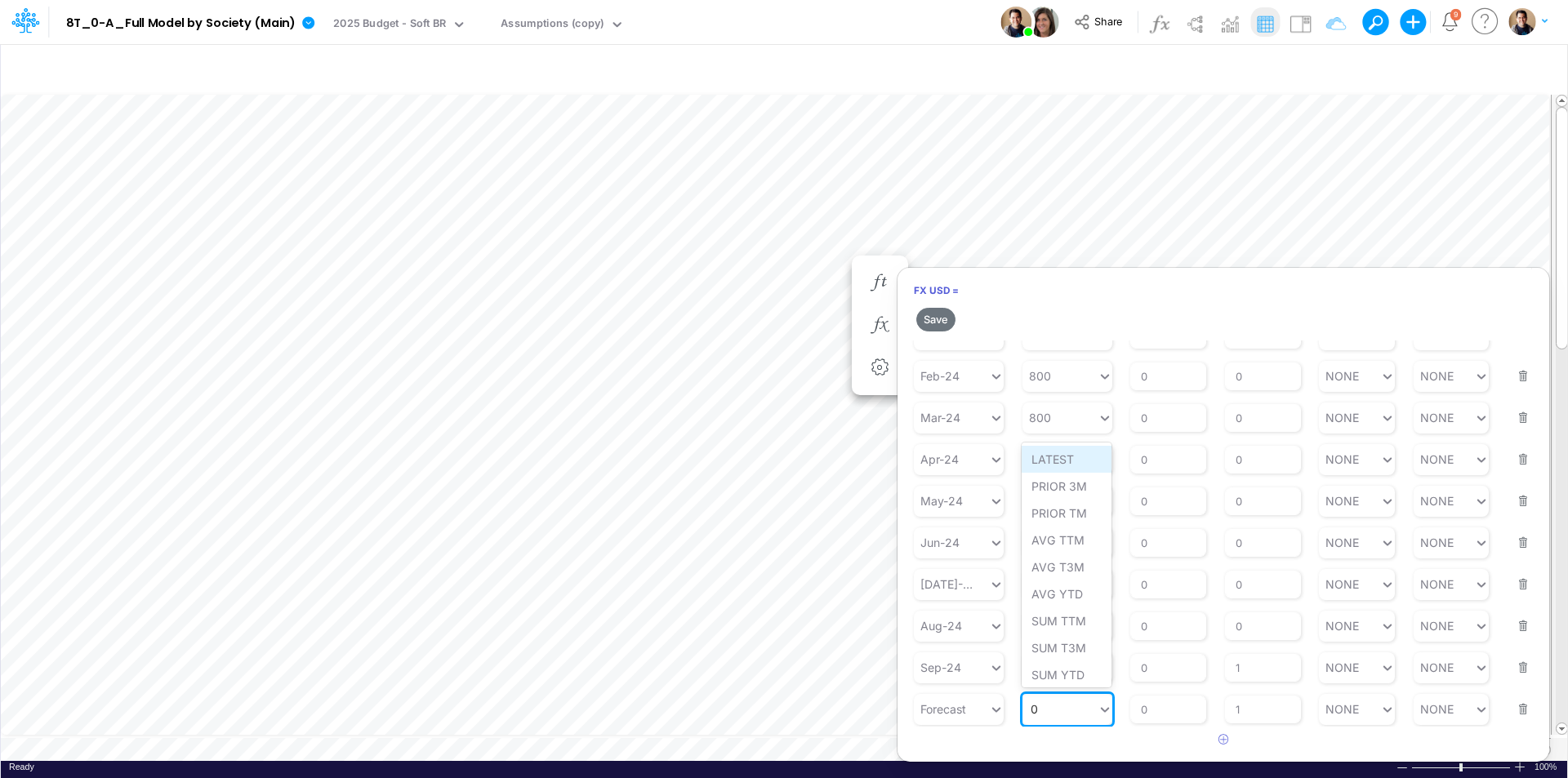 click on "LATEST" at bounding box center [1067, 459] 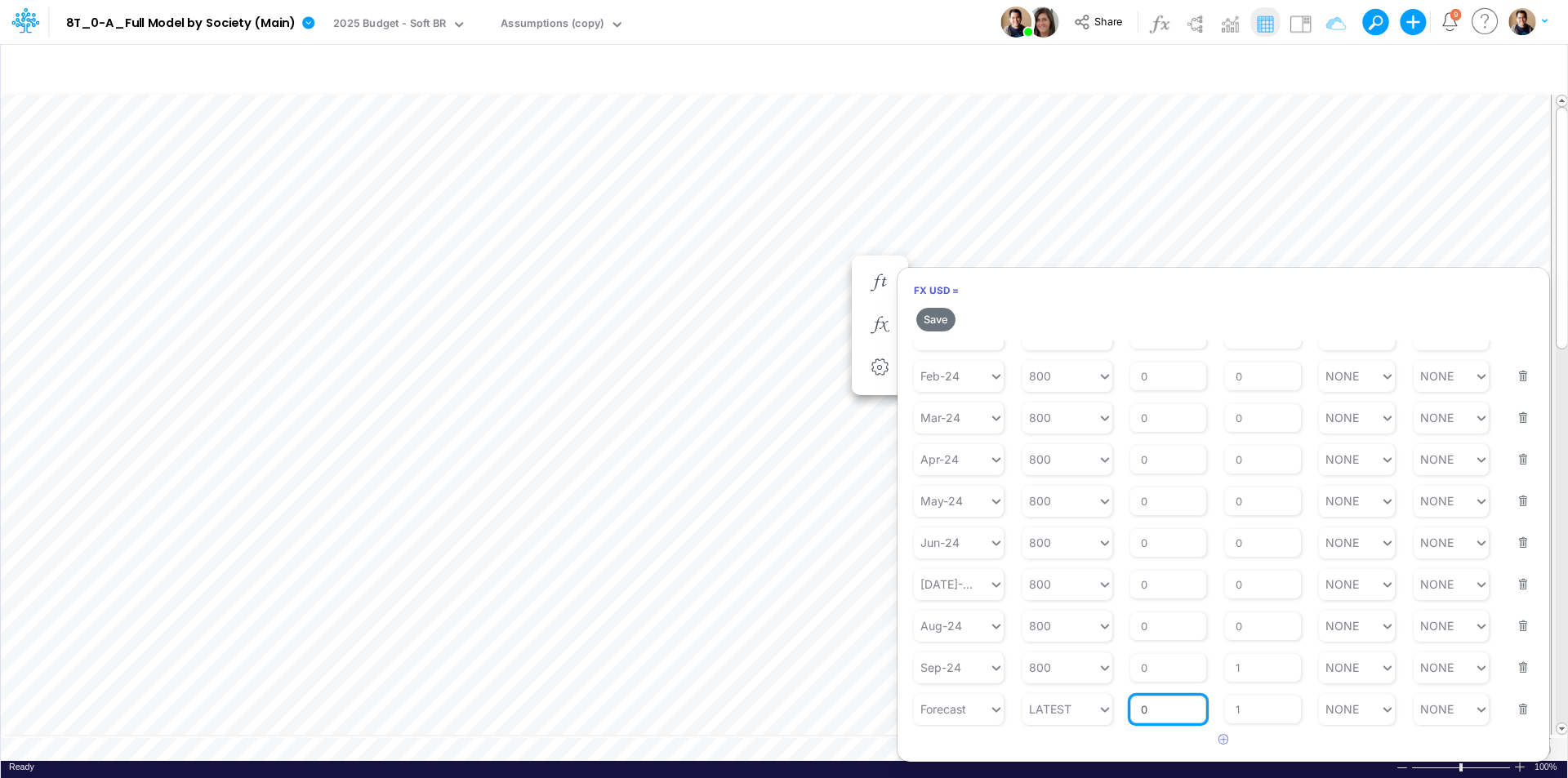 drag, startPoint x: 1142, startPoint y: 709, endPoint x: 1151, endPoint y: 707, distance: 9.21954 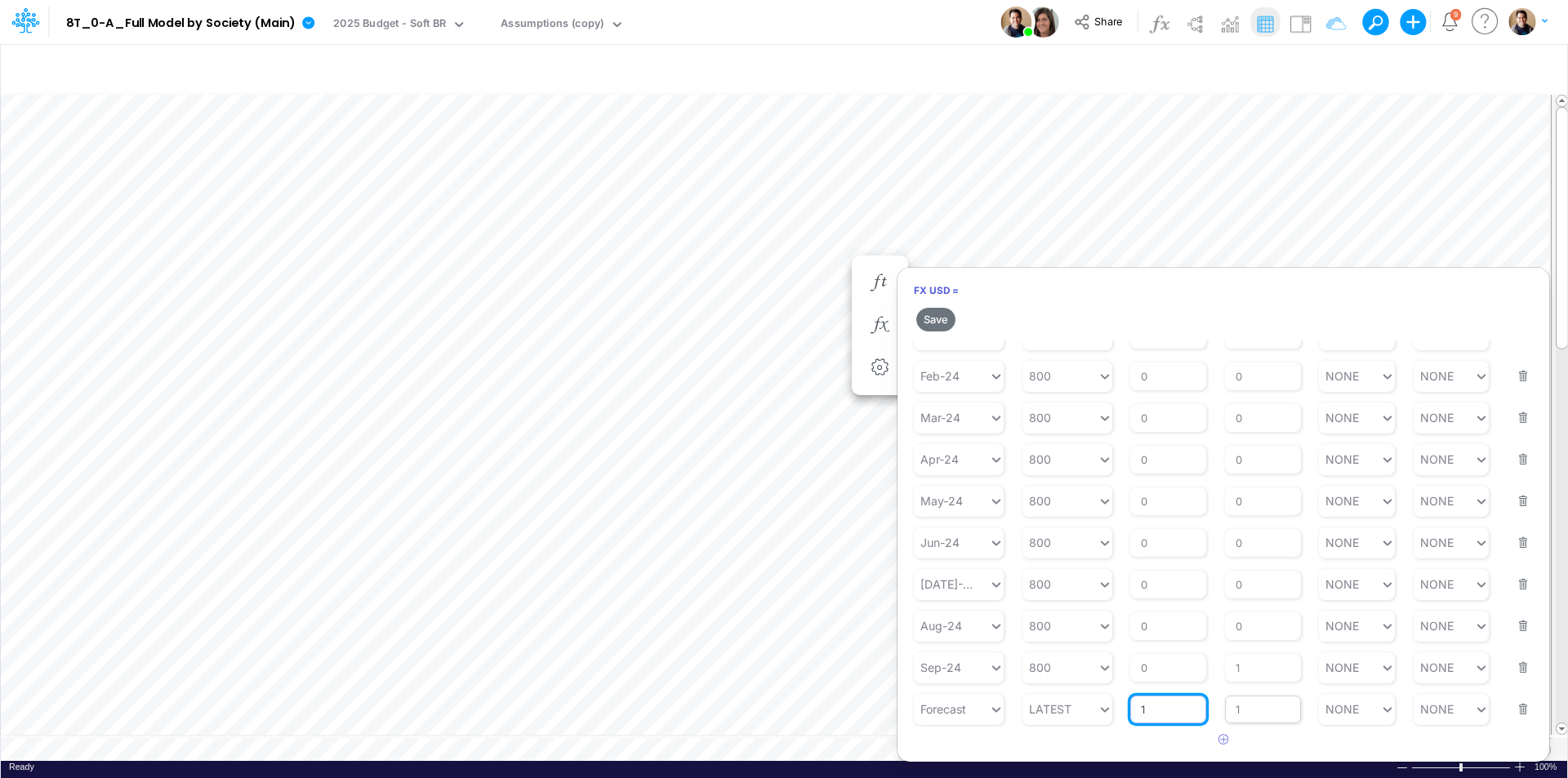 type on "1" 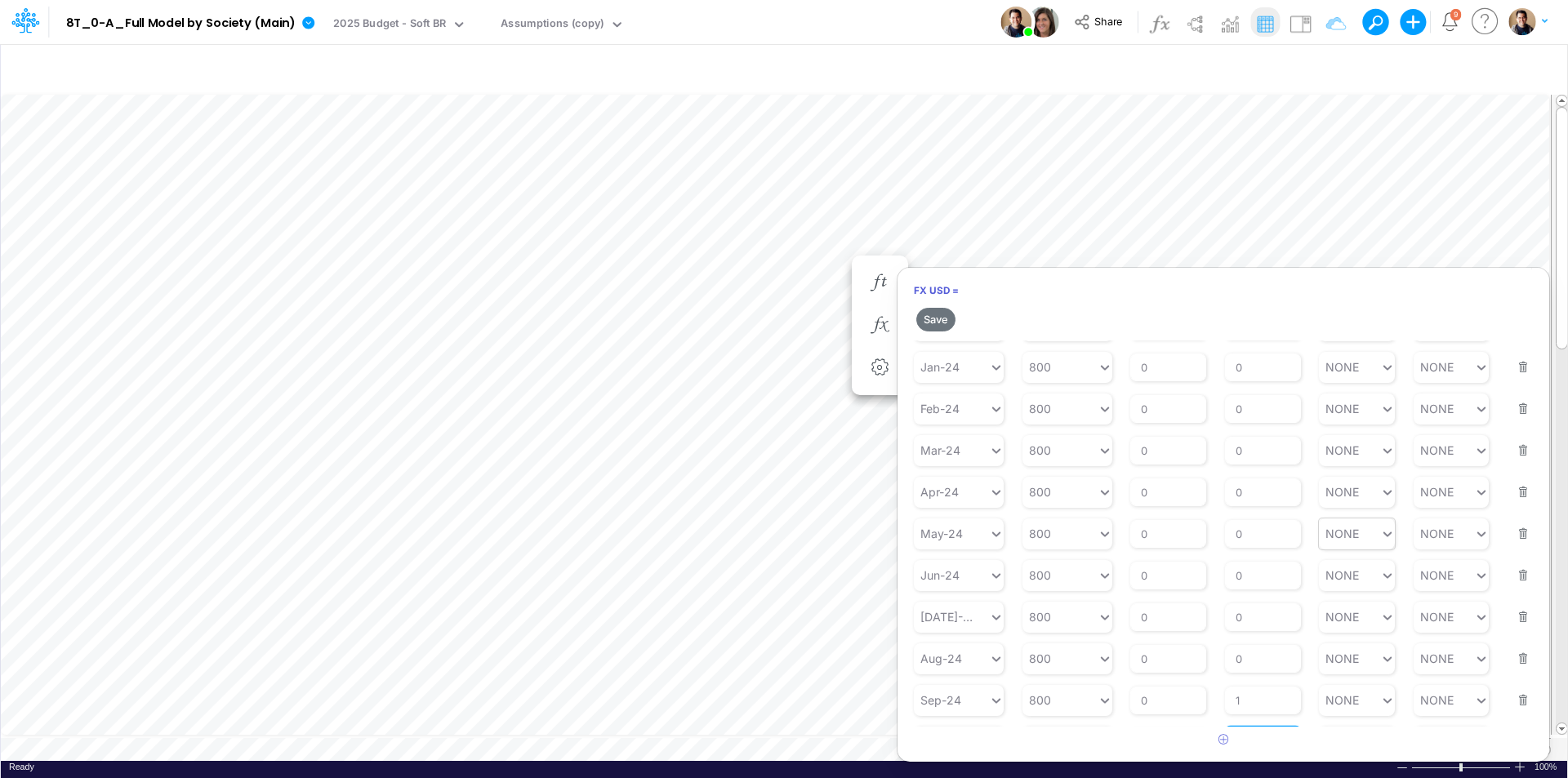 scroll, scrollTop: 127, scrollLeft: 0, axis: vertical 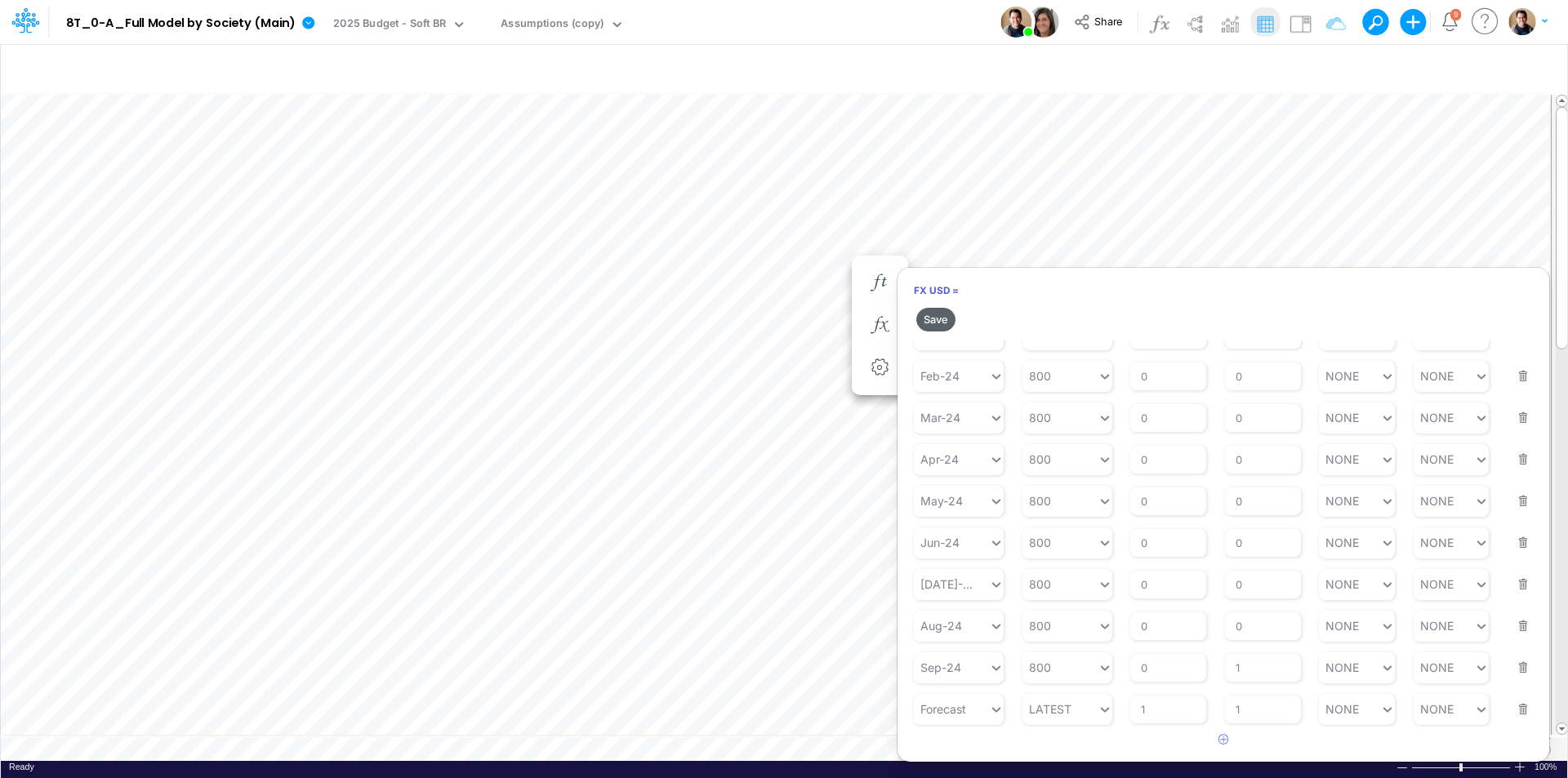 click on "Save" at bounding box center (936, 319) 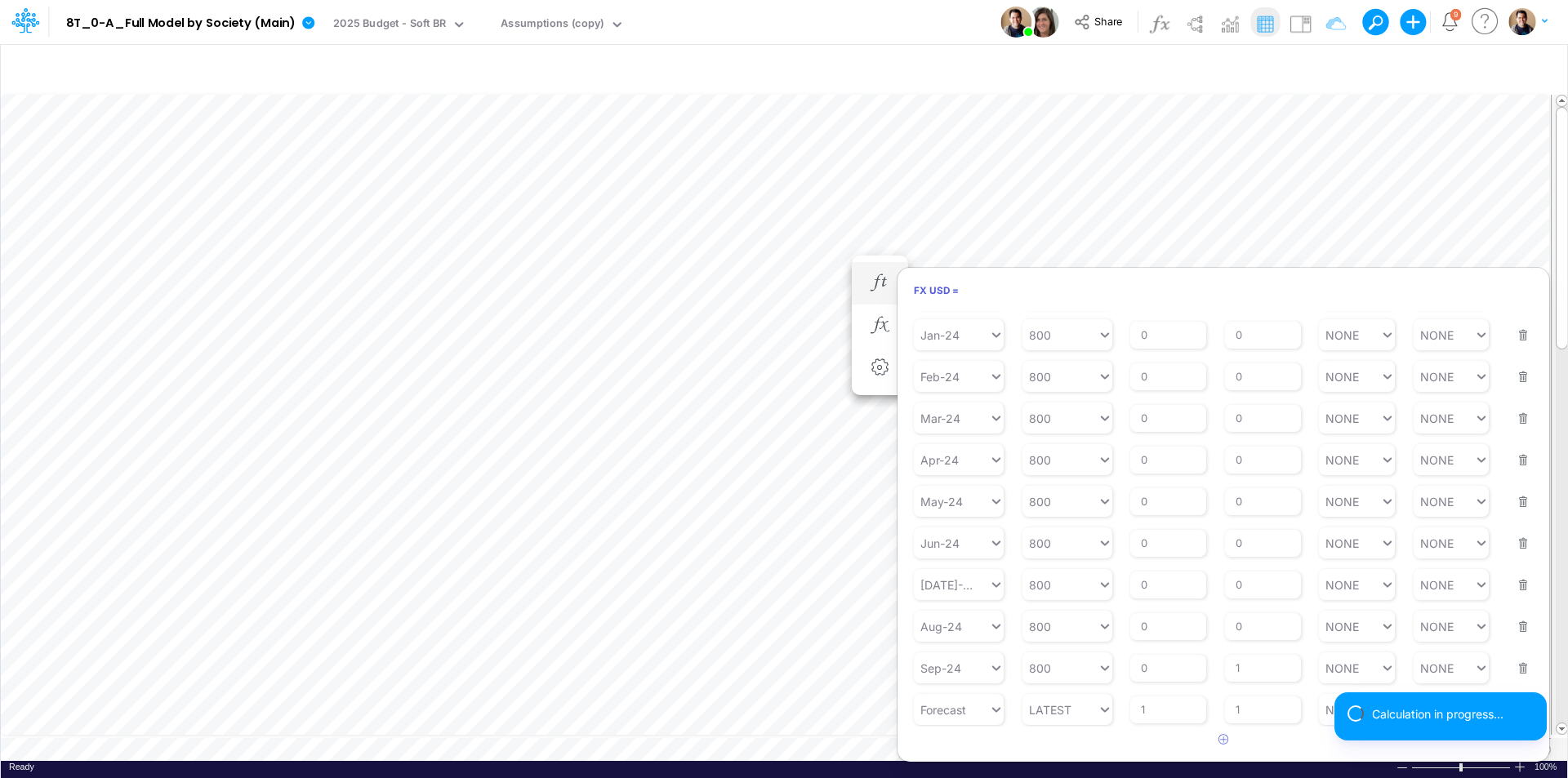 scroll, scrollTop: 98, scrollLeft: 0, axis: vertical 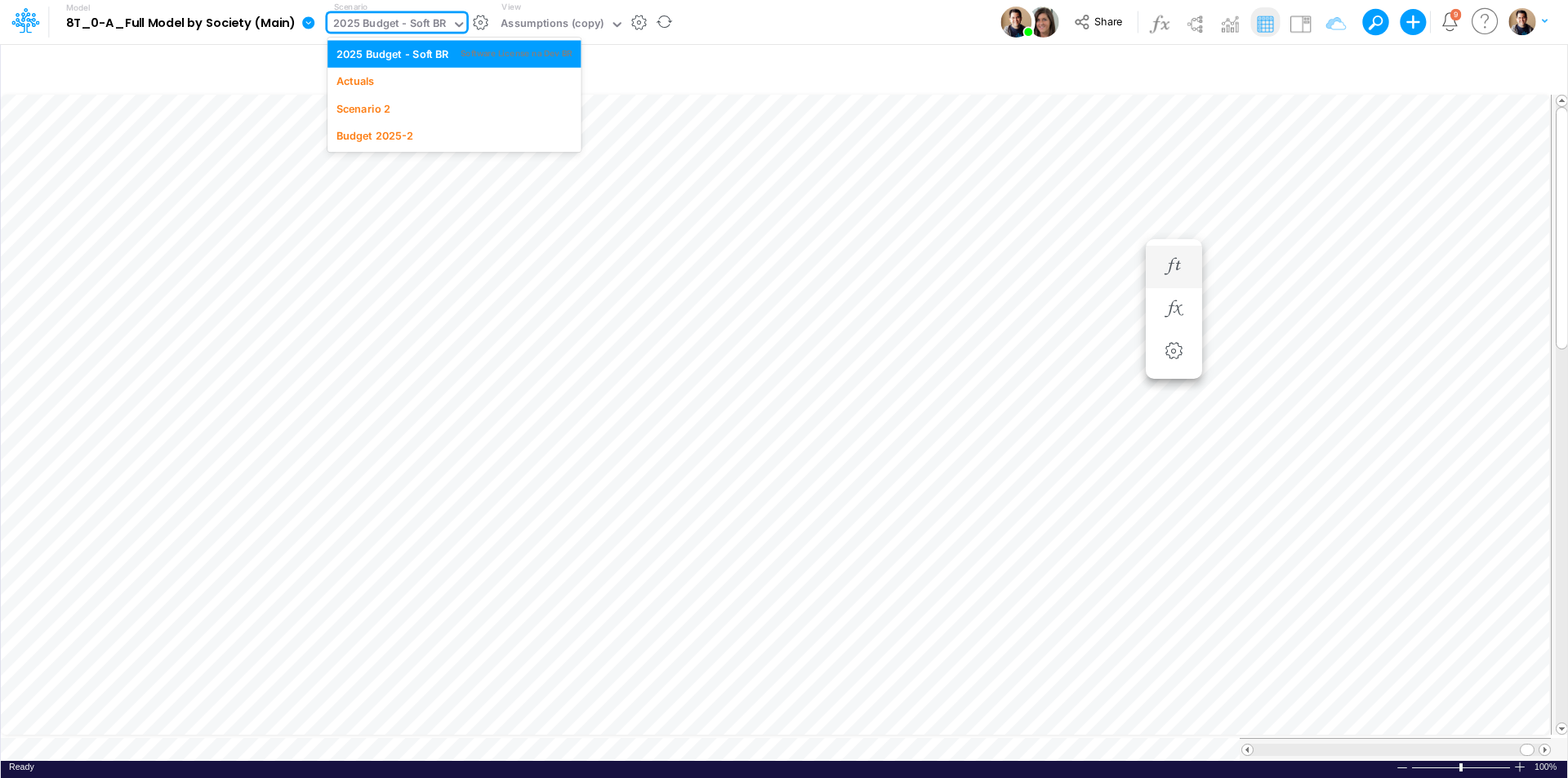 click on "2025 Budget - Soft BR" at bounding box center (390, 24) 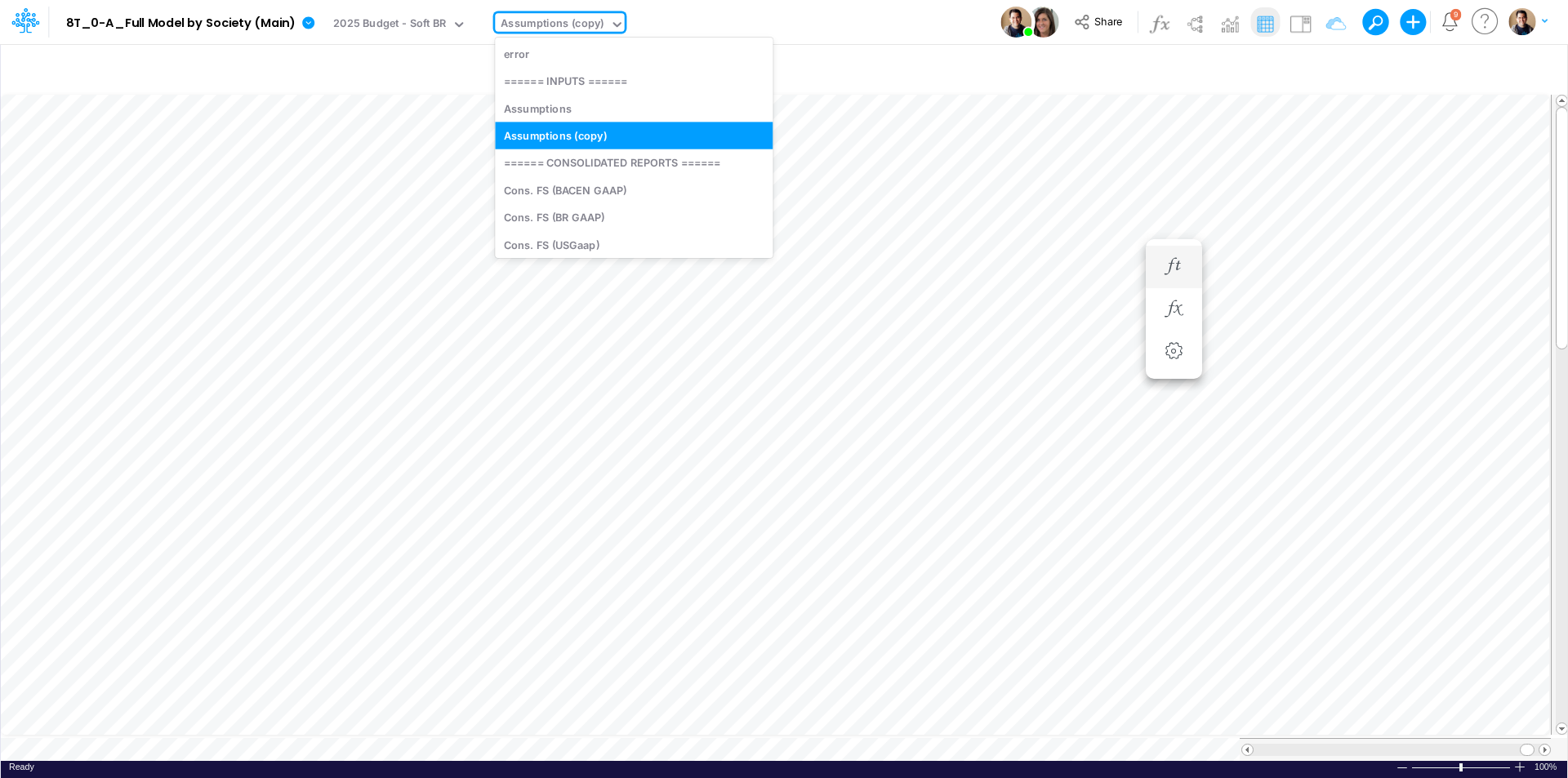 click on "Assumptions (copy)" at bounding box center (553, 24) 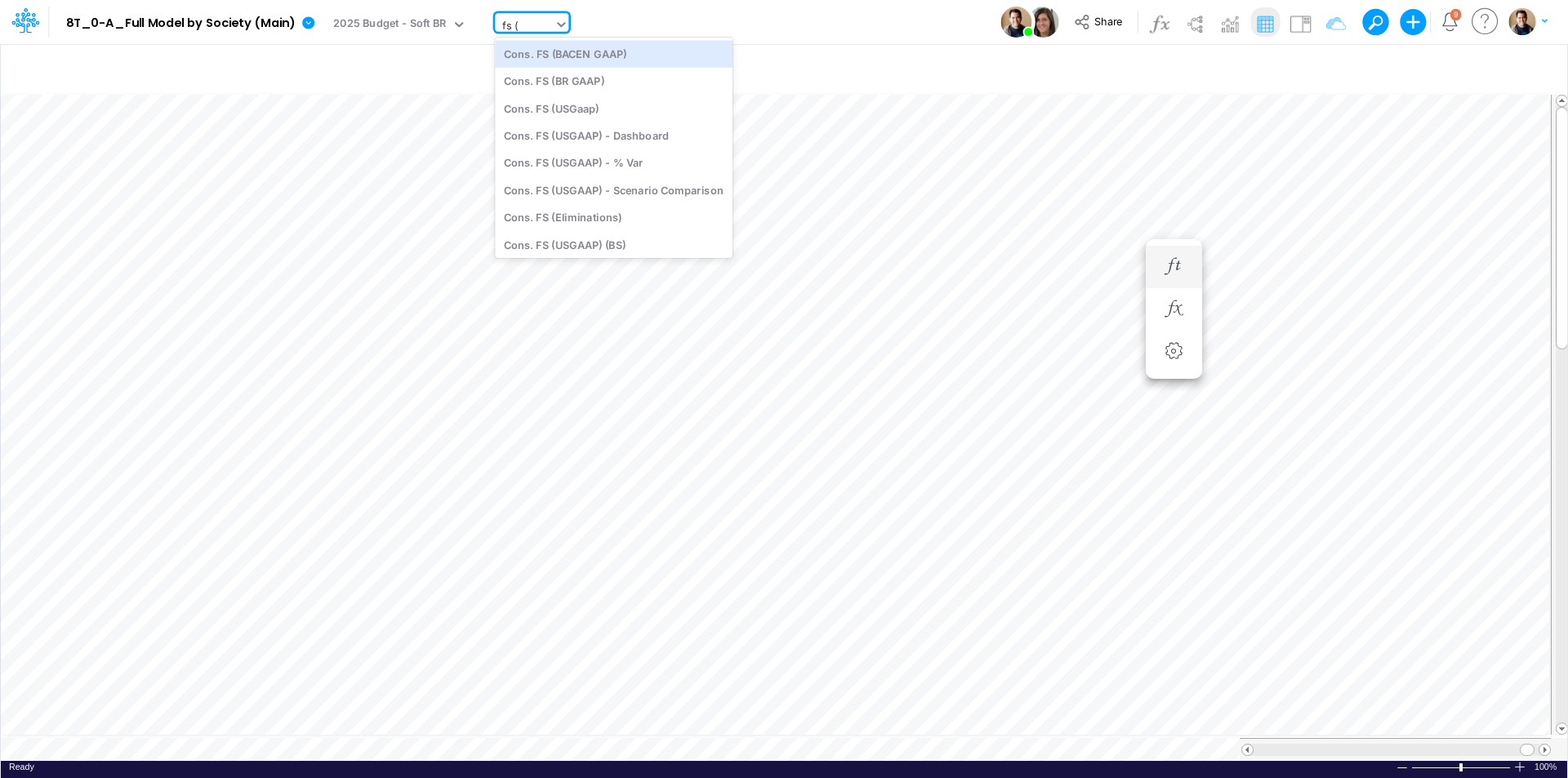 type on "fs (0" 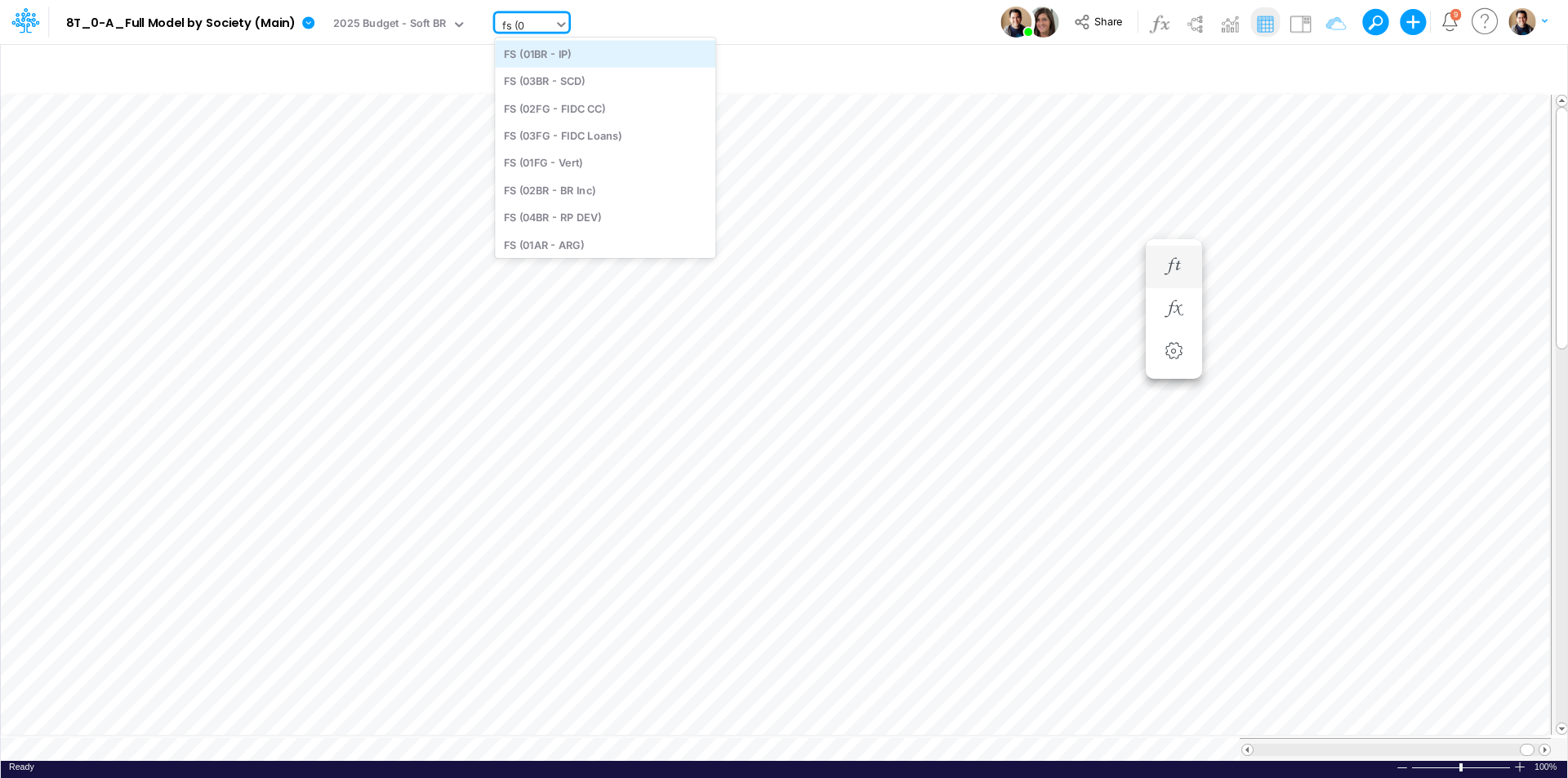 click on "FS (01BR - IP)" at bounding box center [605, 53] 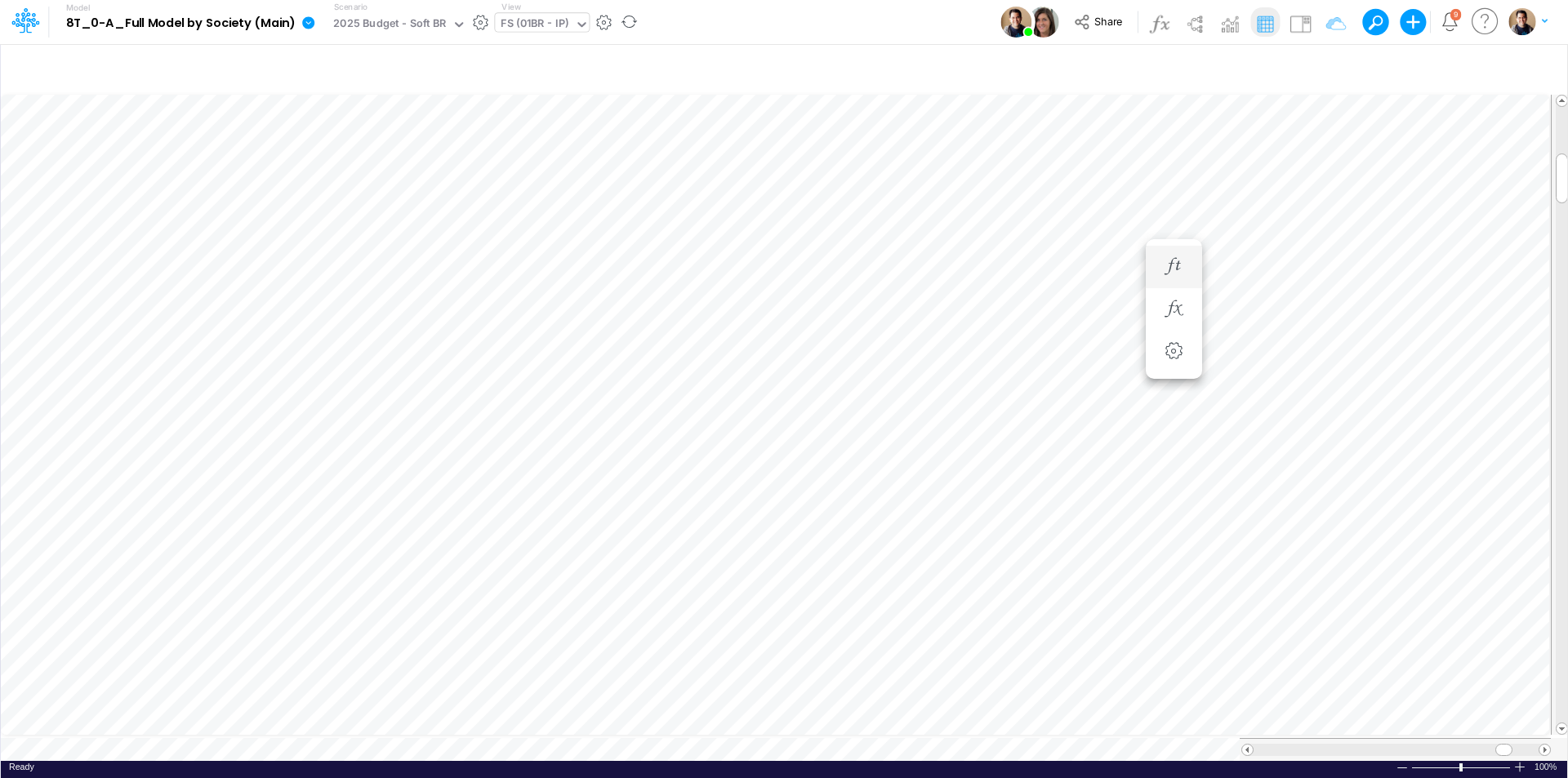 click at bounding box center [312, 22] 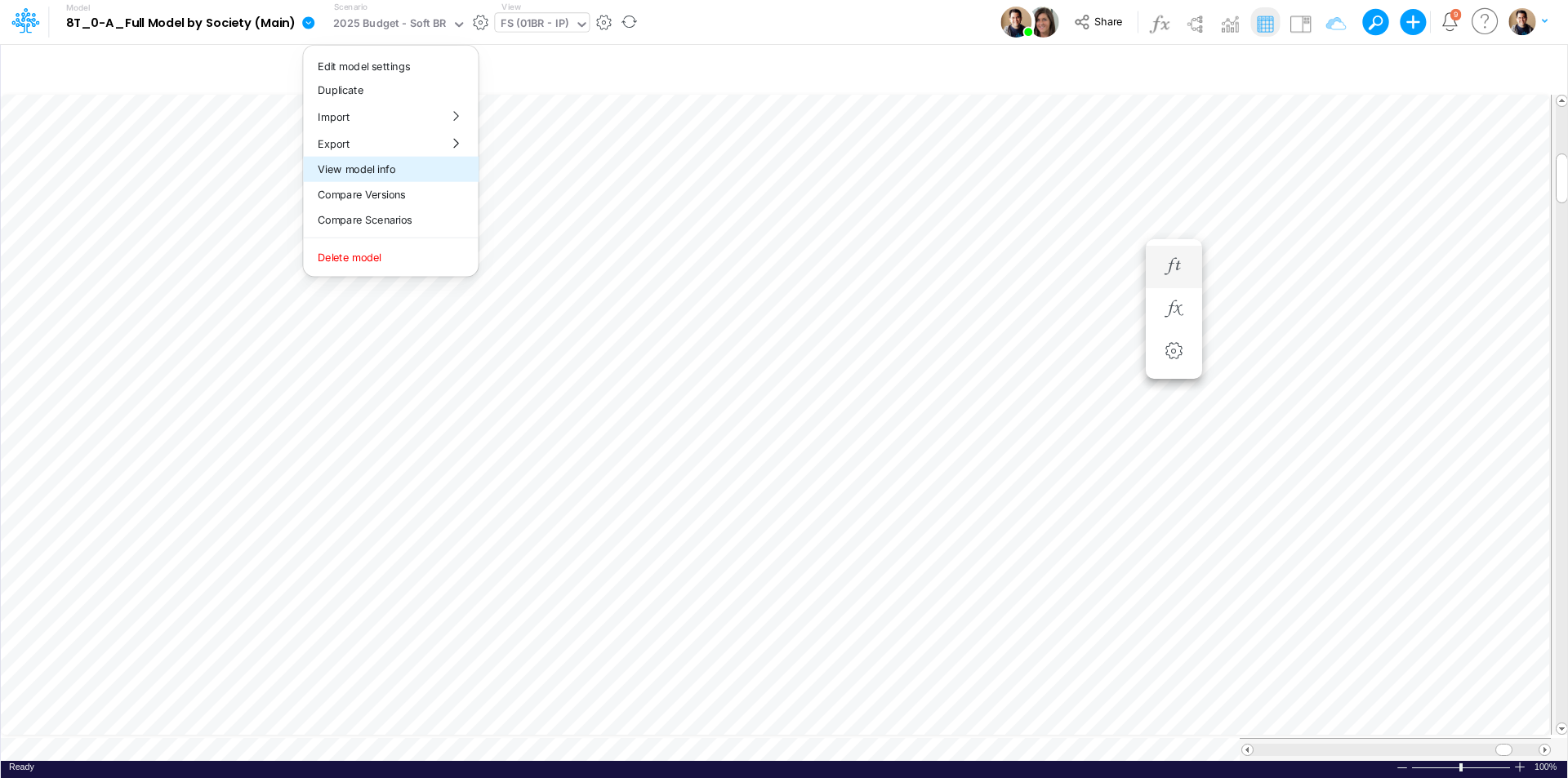click on "View model info" at bounding box center [390, 169] 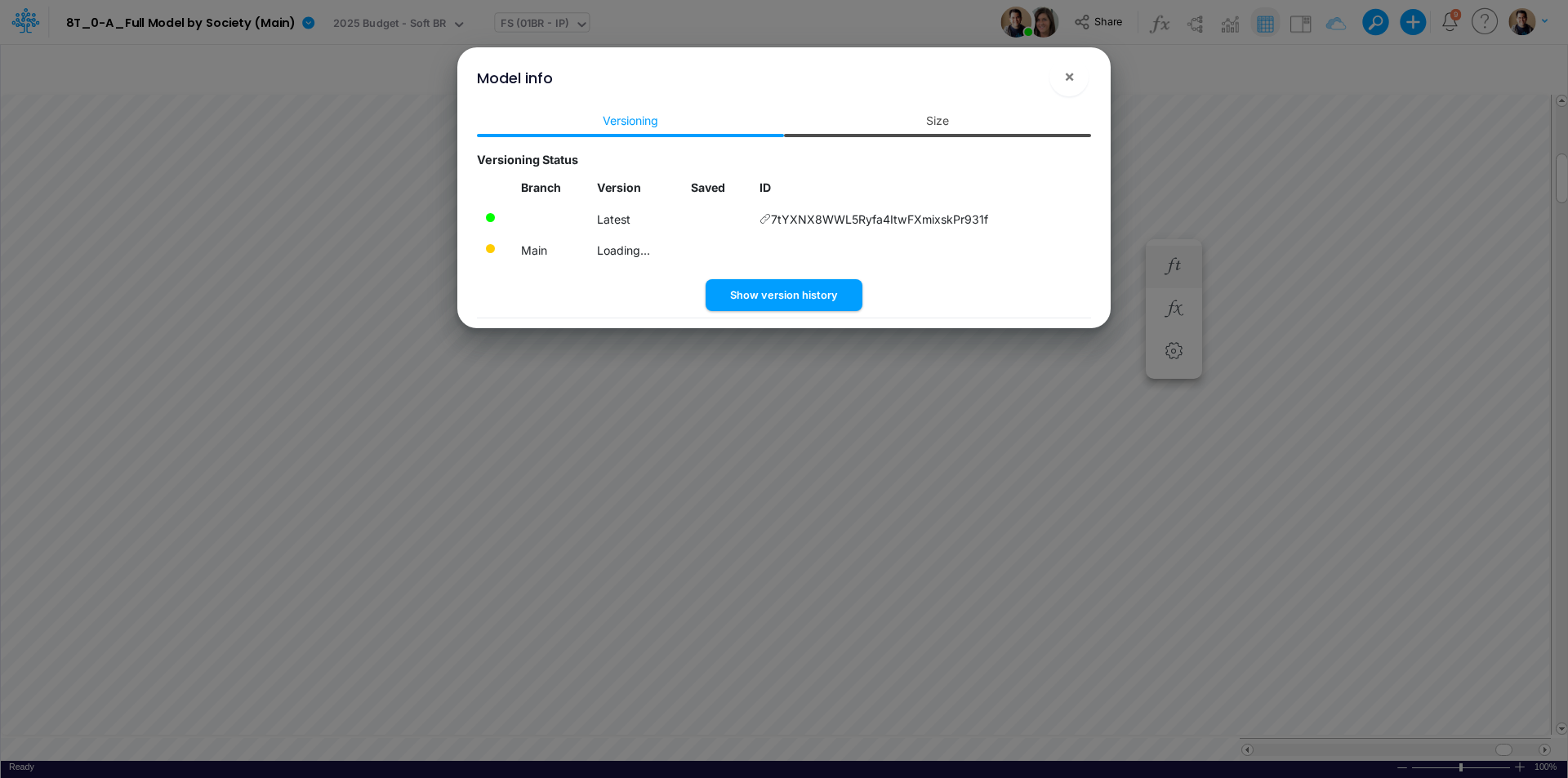click on "Size" at bounding box center [938, 120] 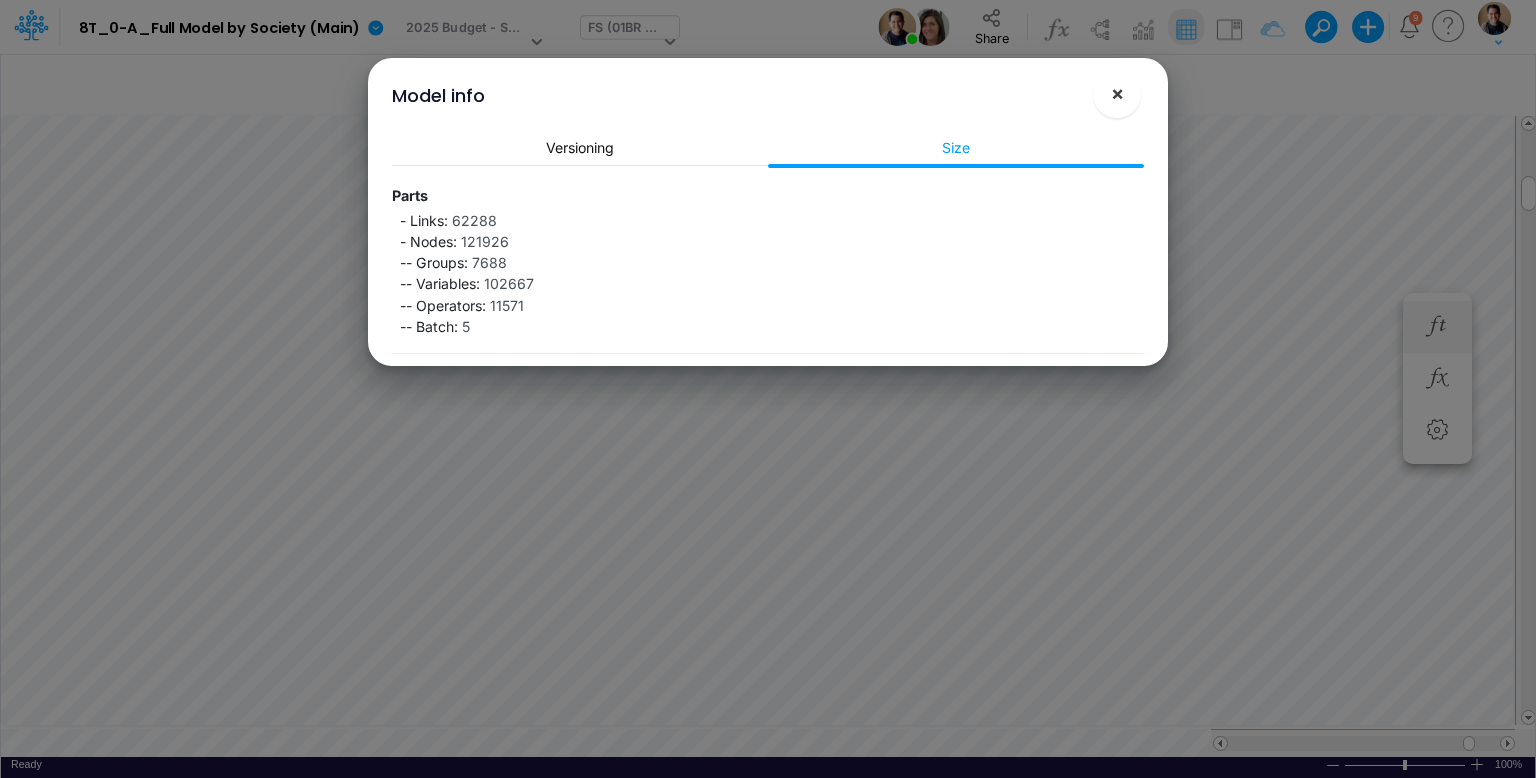 click on "×" at bounding box center (1117, 93) 